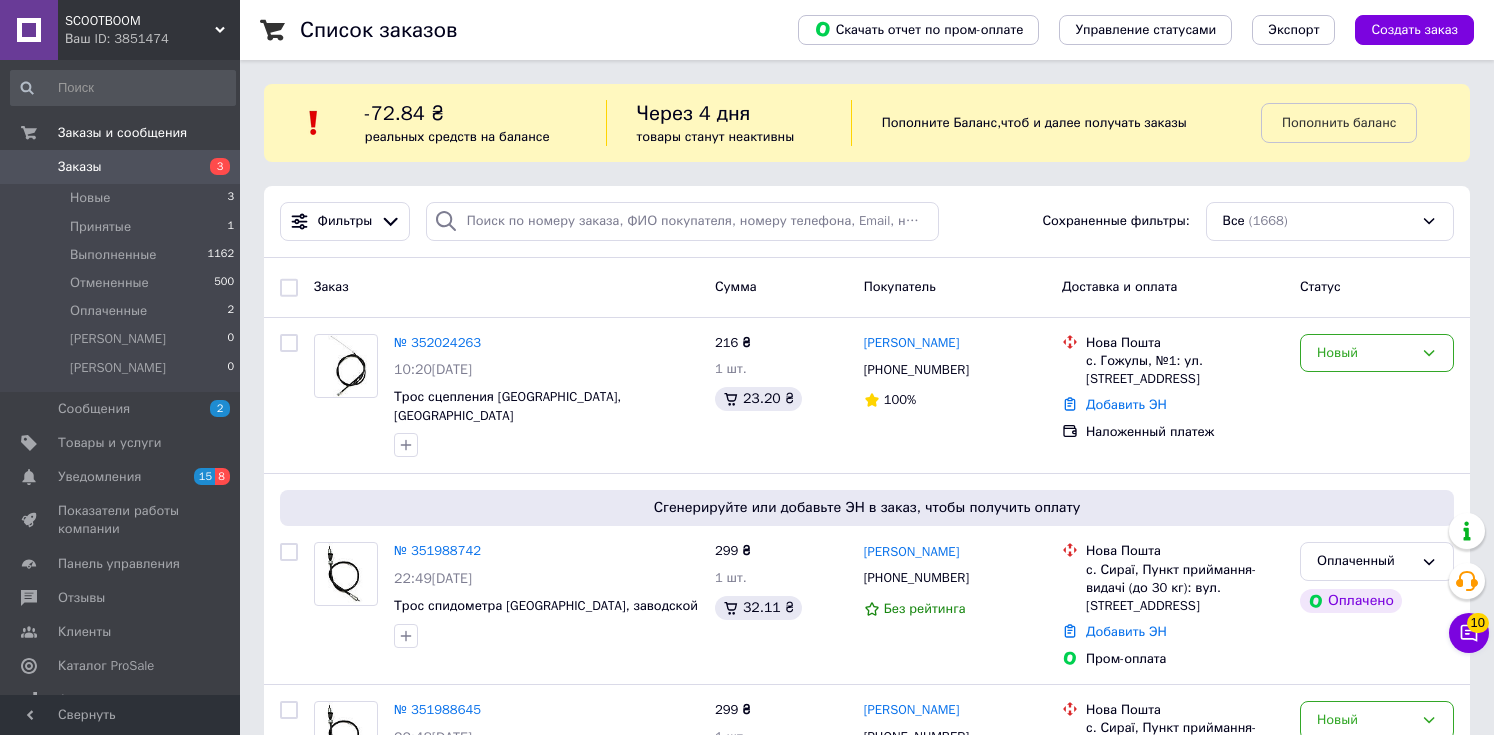 scroll, scrollTop: 0, scrollLeft: 0, axis: both 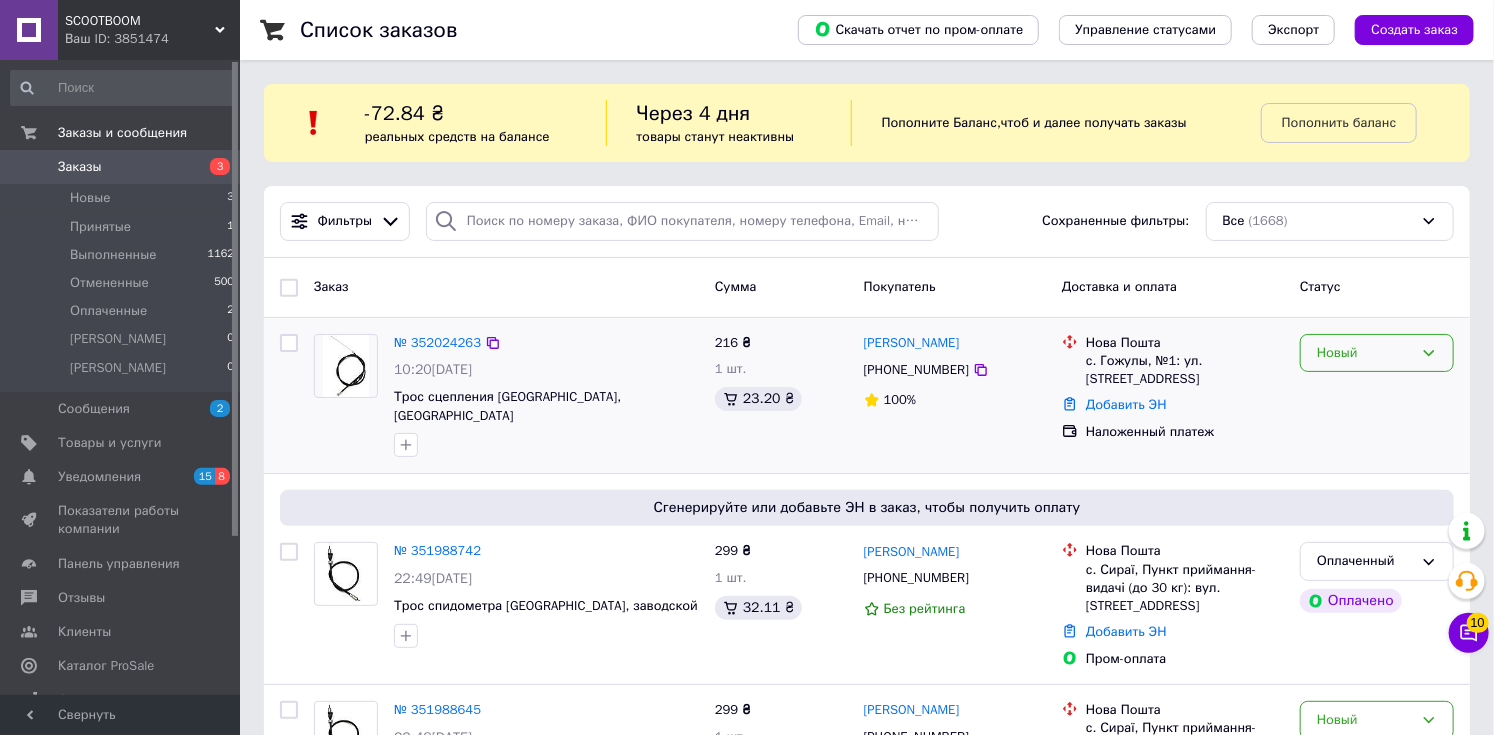 click on "Новый" at bounding box center [1365, 353] 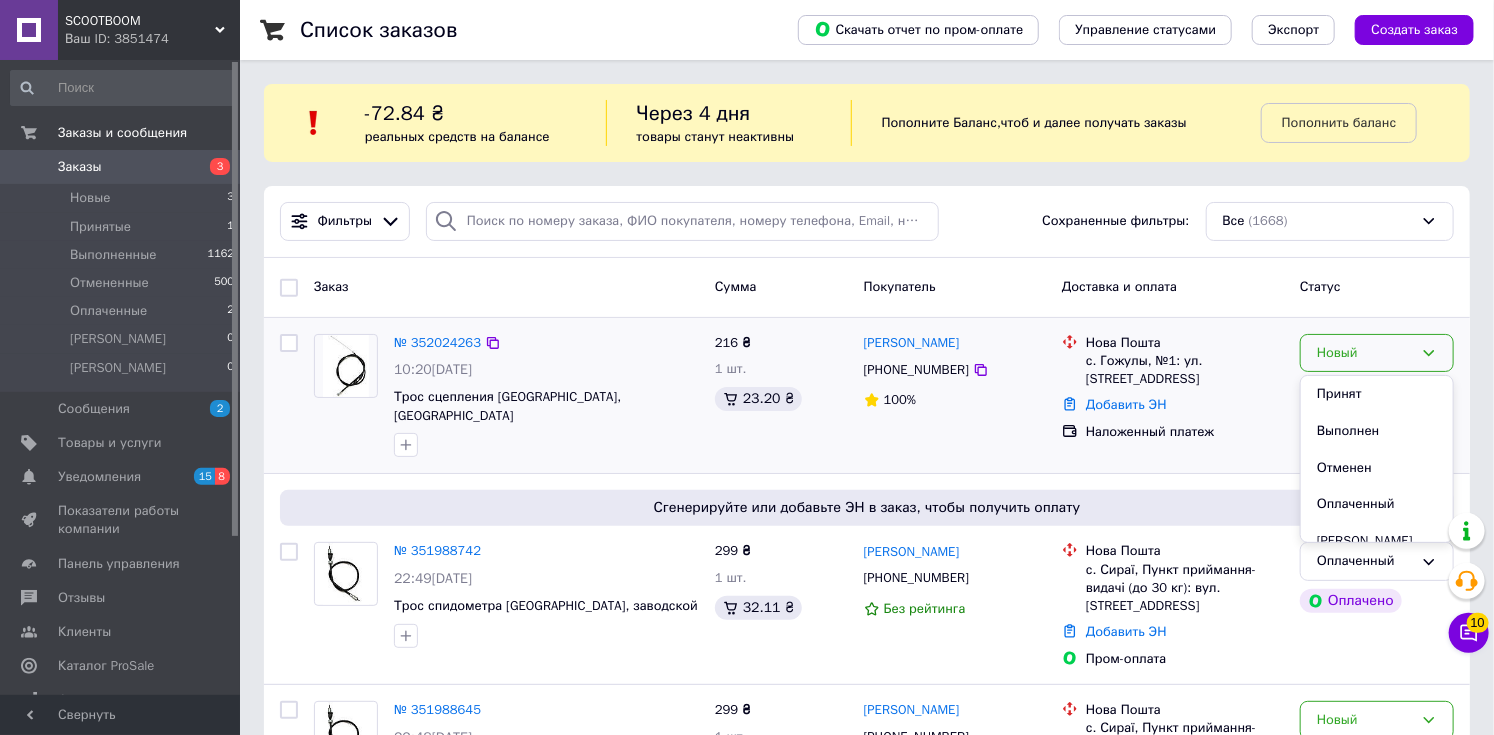 click on "Принят" at bounding box center (1377, 394) 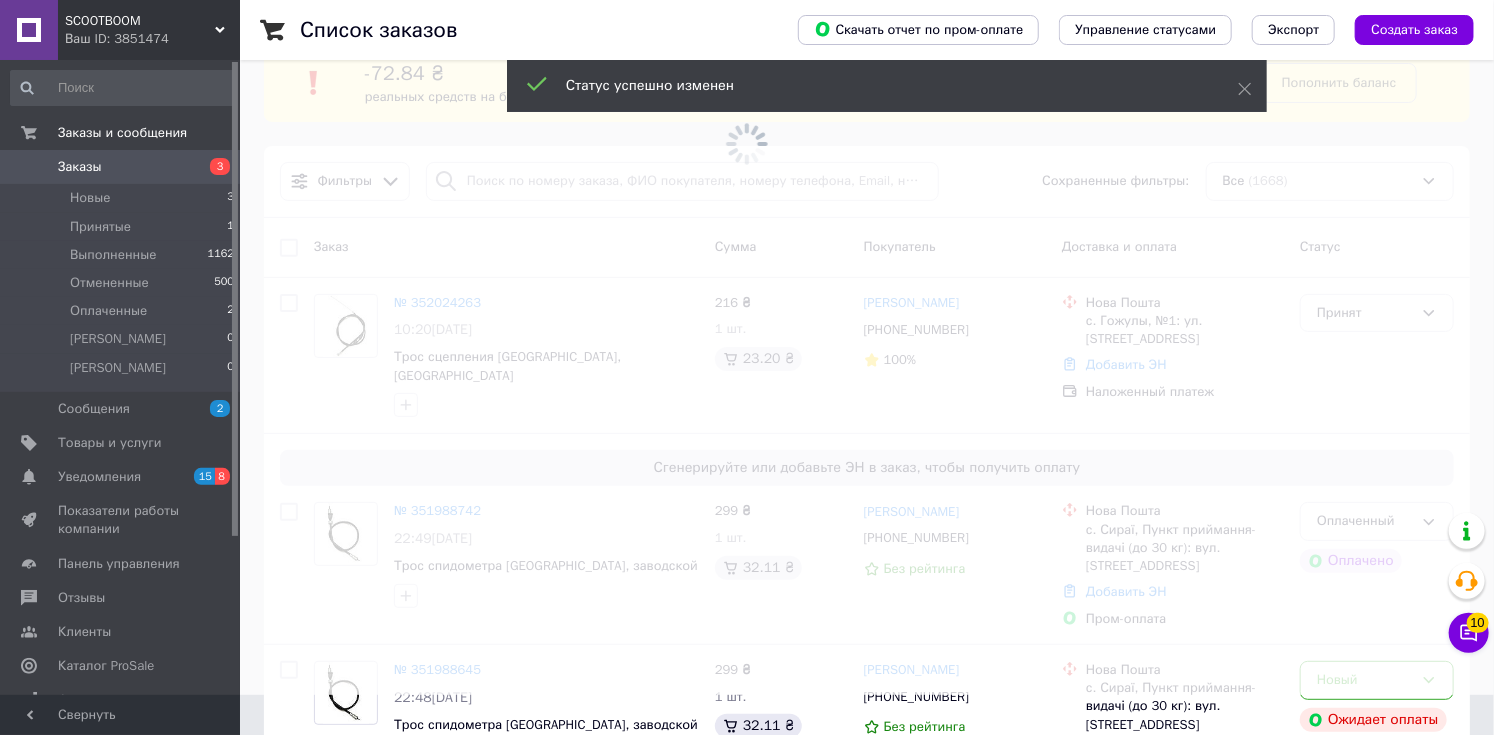 scroll, scrollTop: 80, scrollLeft: 0, axis: vertical 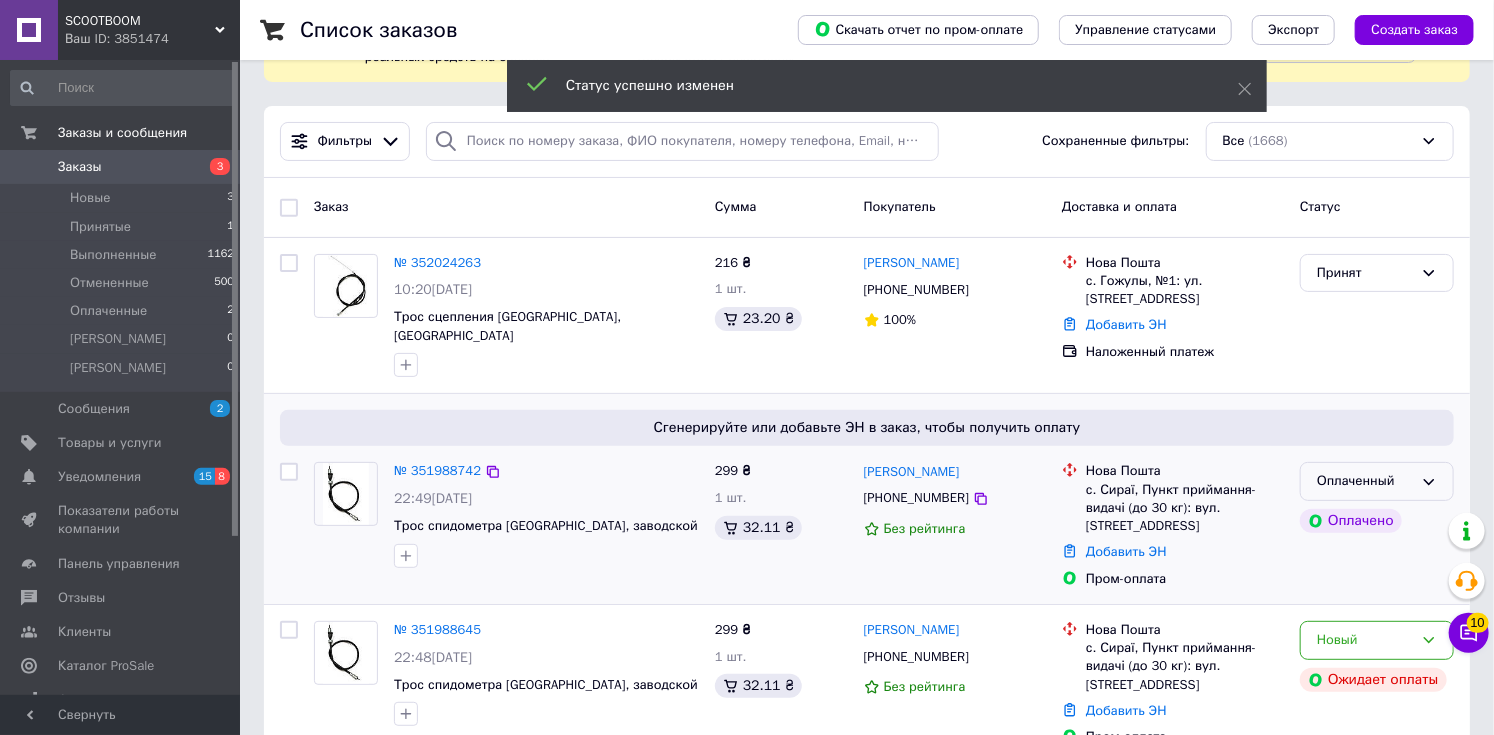 click on "Оплаченный" at bounding box center (1365, 481) 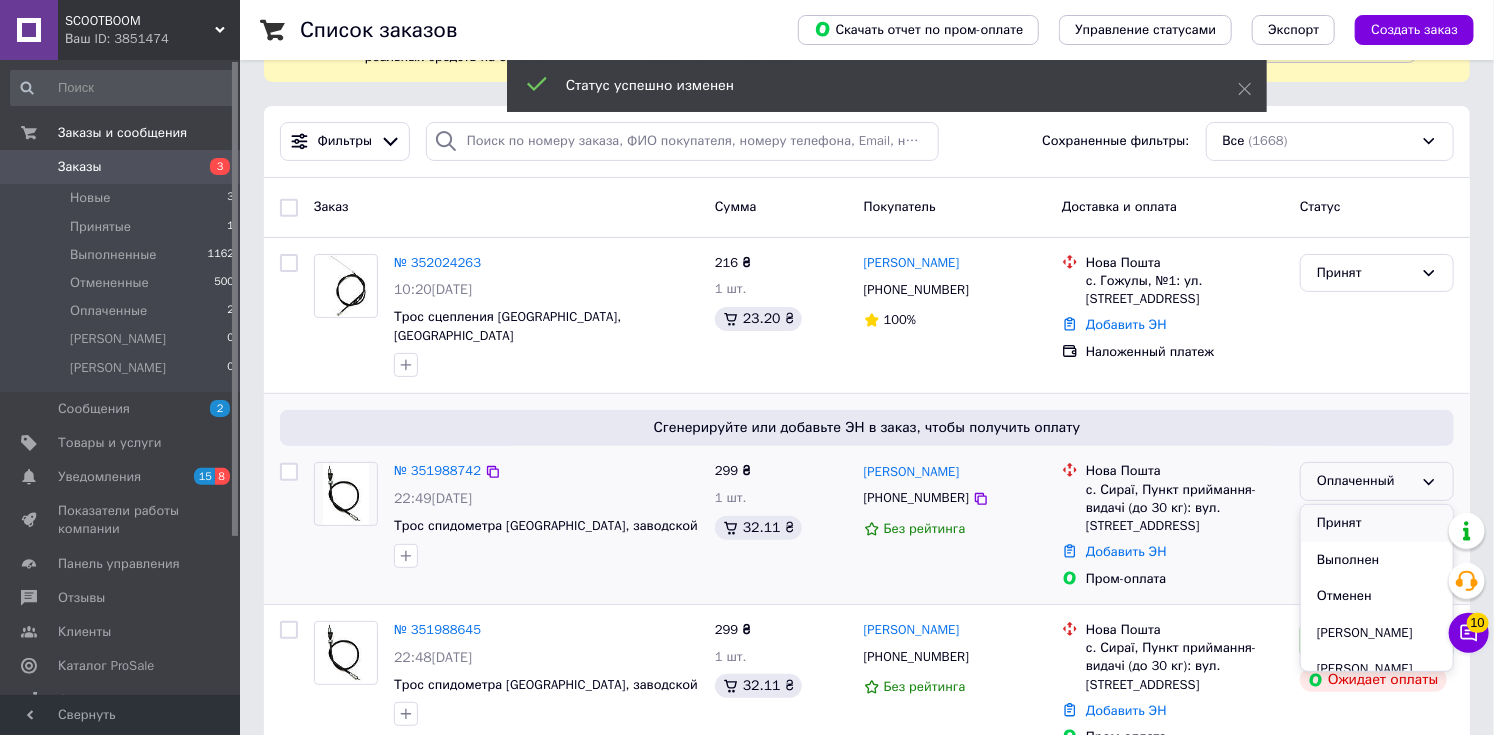 click on "Принят" at bounding box center [1377, 523] 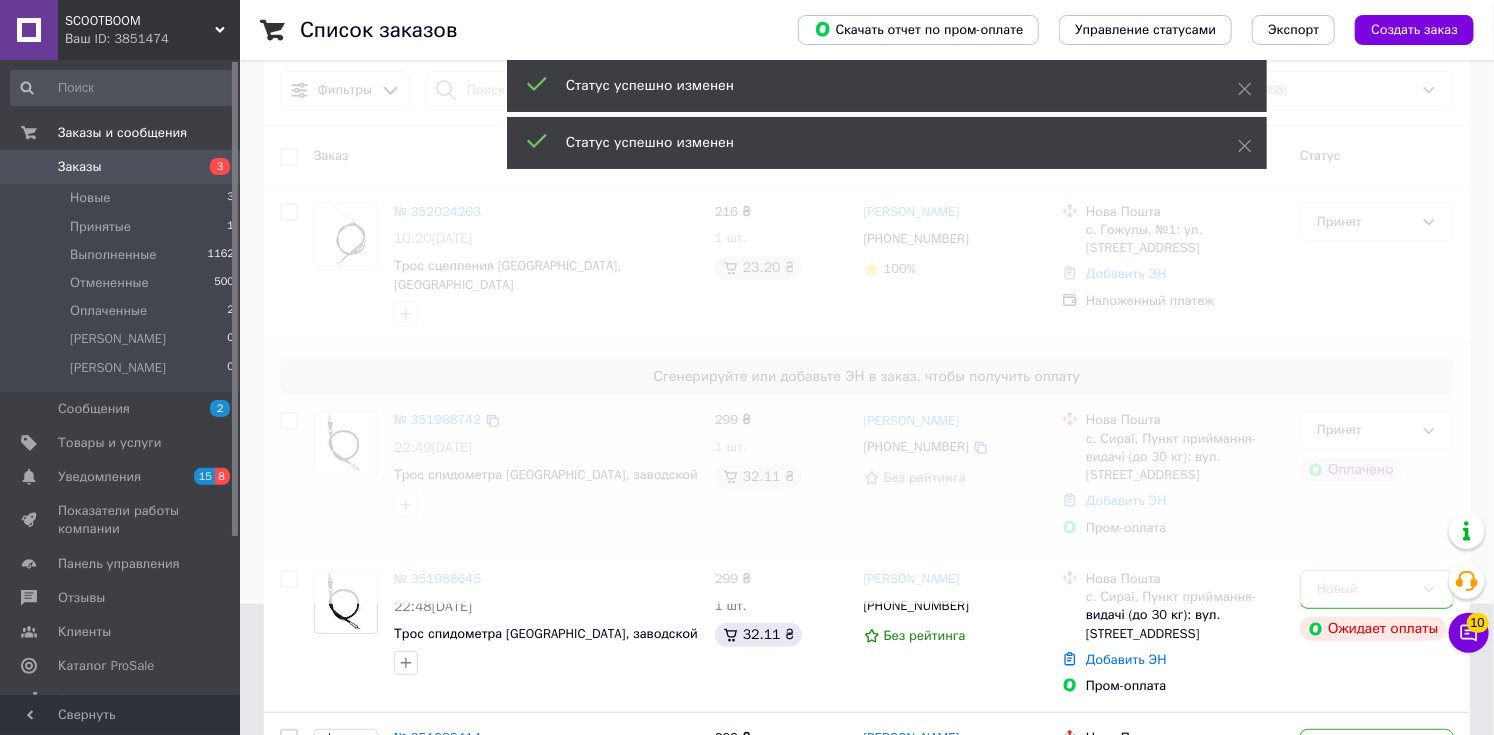 scroll, scrollTop: 160, scrollLeft: 0, axis: vertical 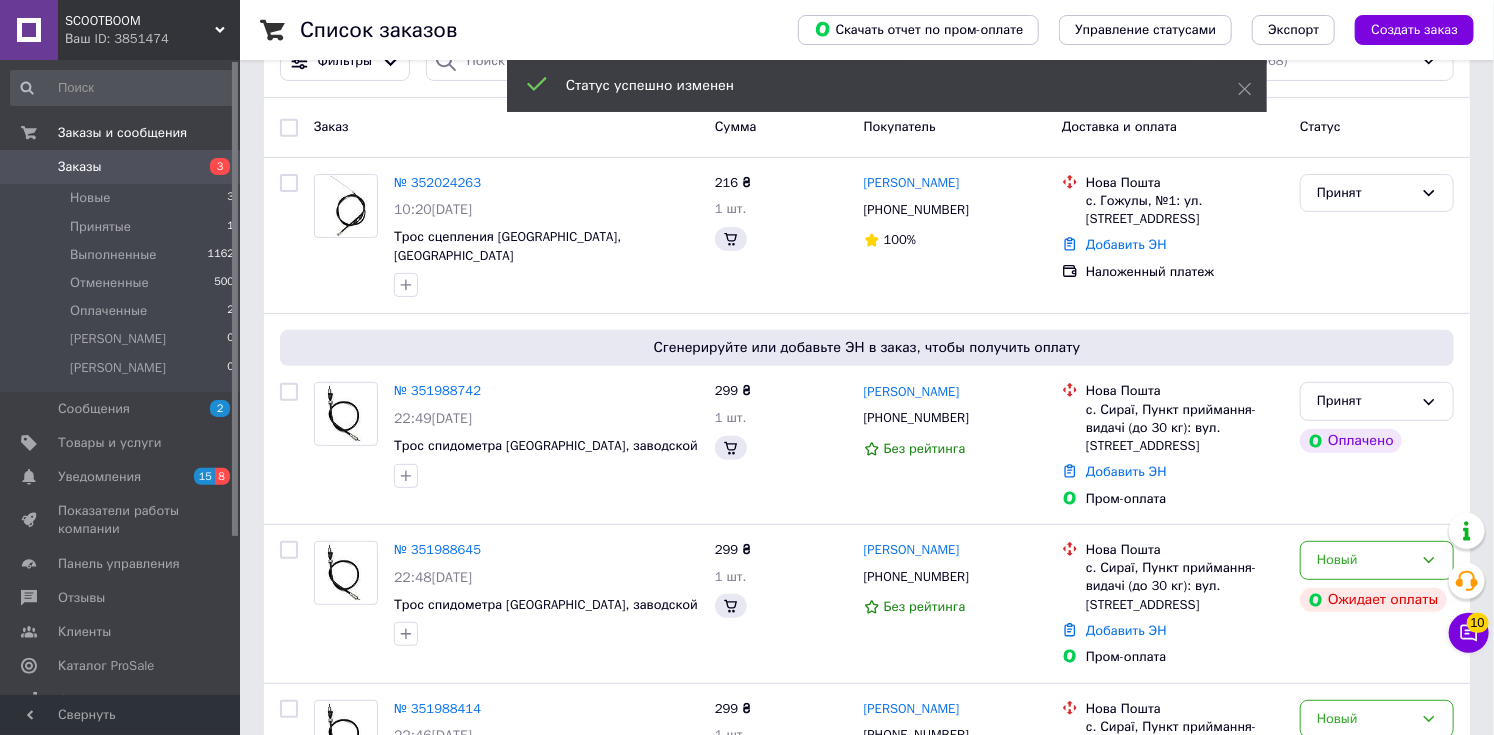 click on "Новый" at bounding box center [1365, 560] 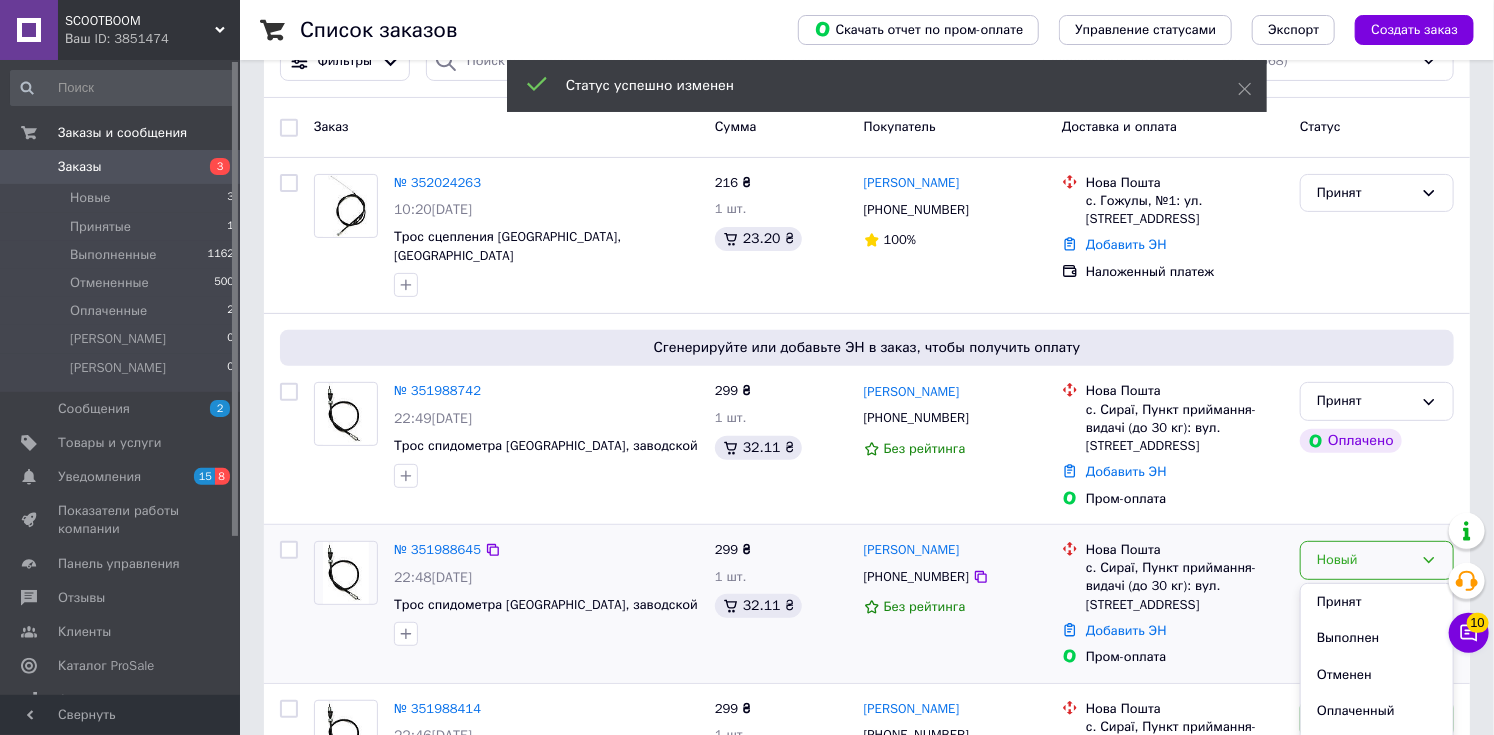 click on "Принят" at bounding box center (1377, 602) 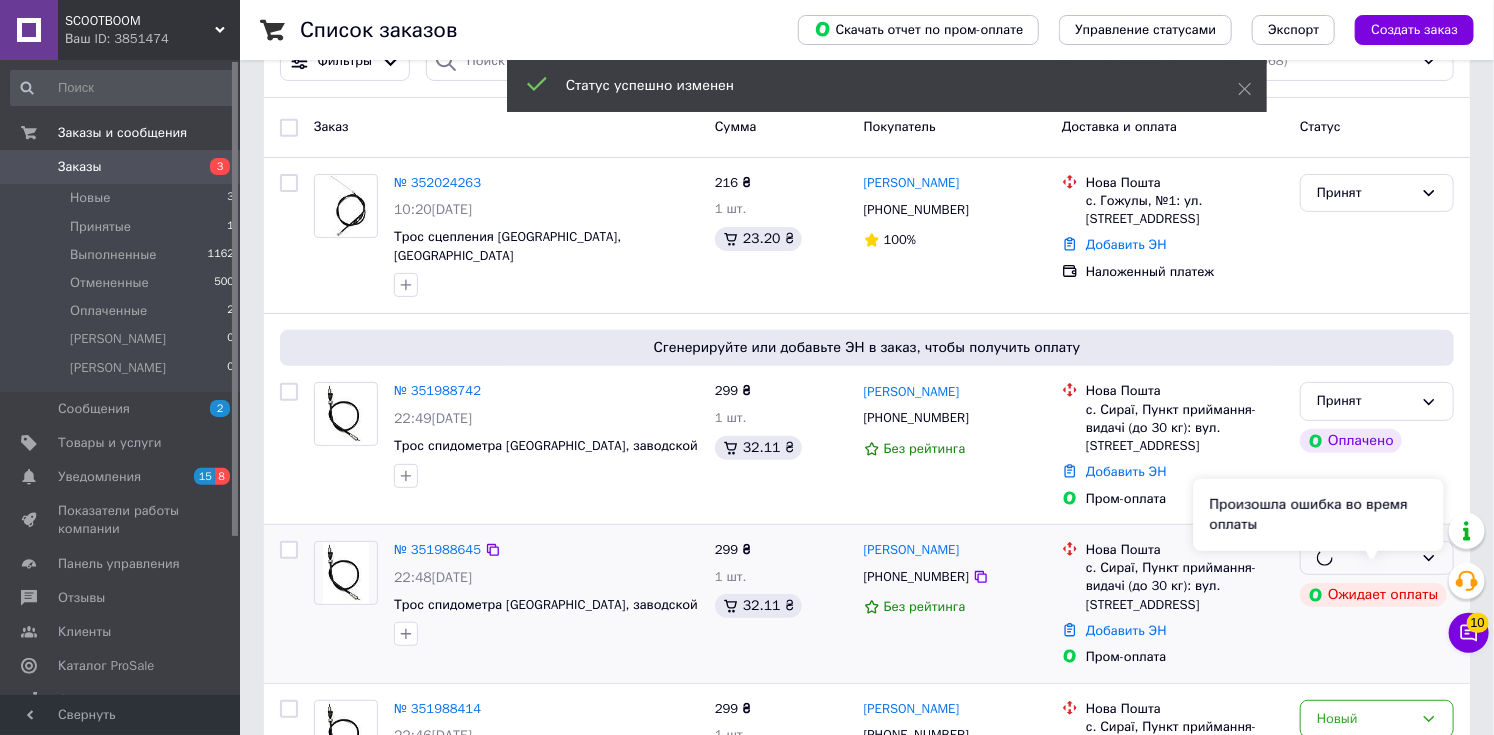 scroll, scrollTop: 320, scrollLeft: 0, axis: vertical 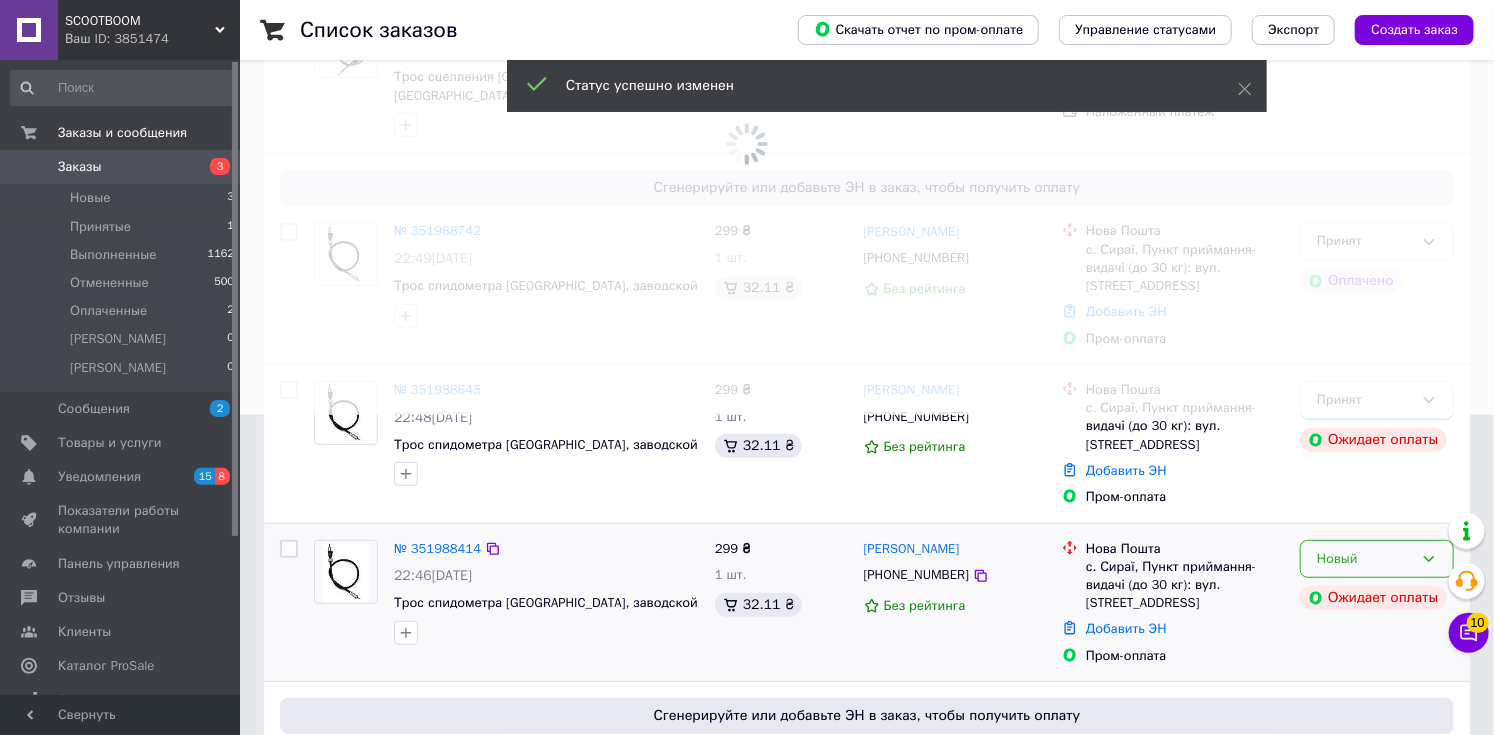click on "Новый" at bounding box center (1377, 559) 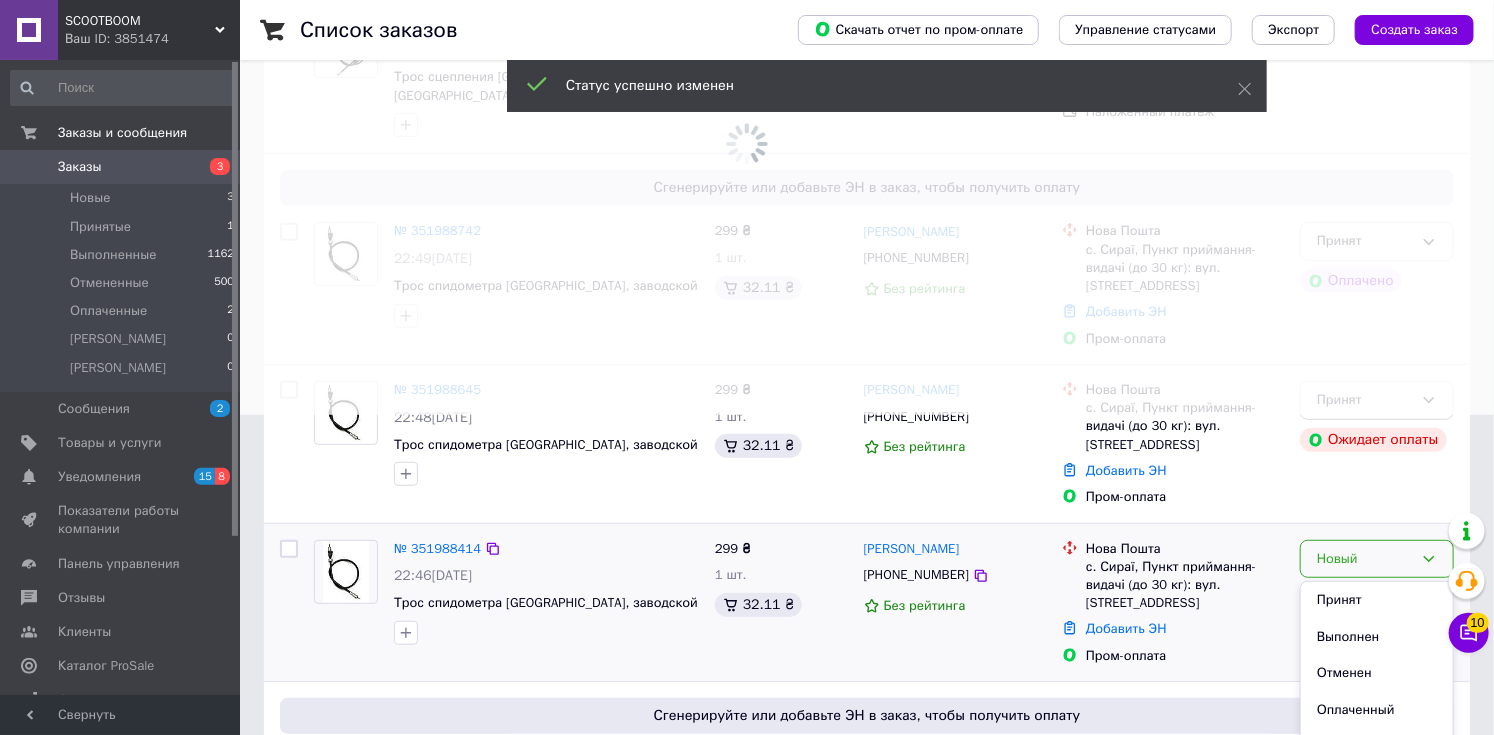 click on "Принят" at bounding box center (1377, 600) 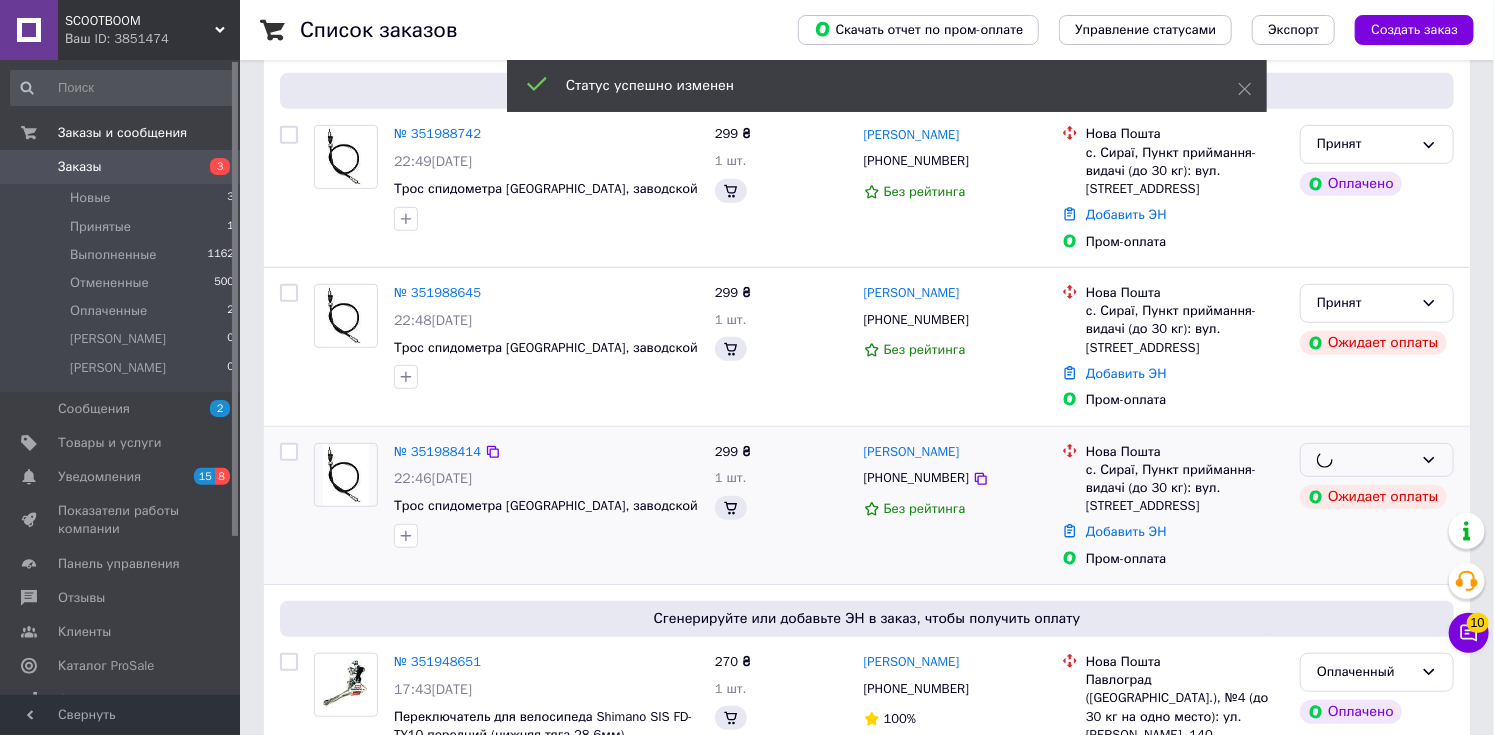 scroll, scrollTop: 560, scrollLeft: 0, axis: vertical 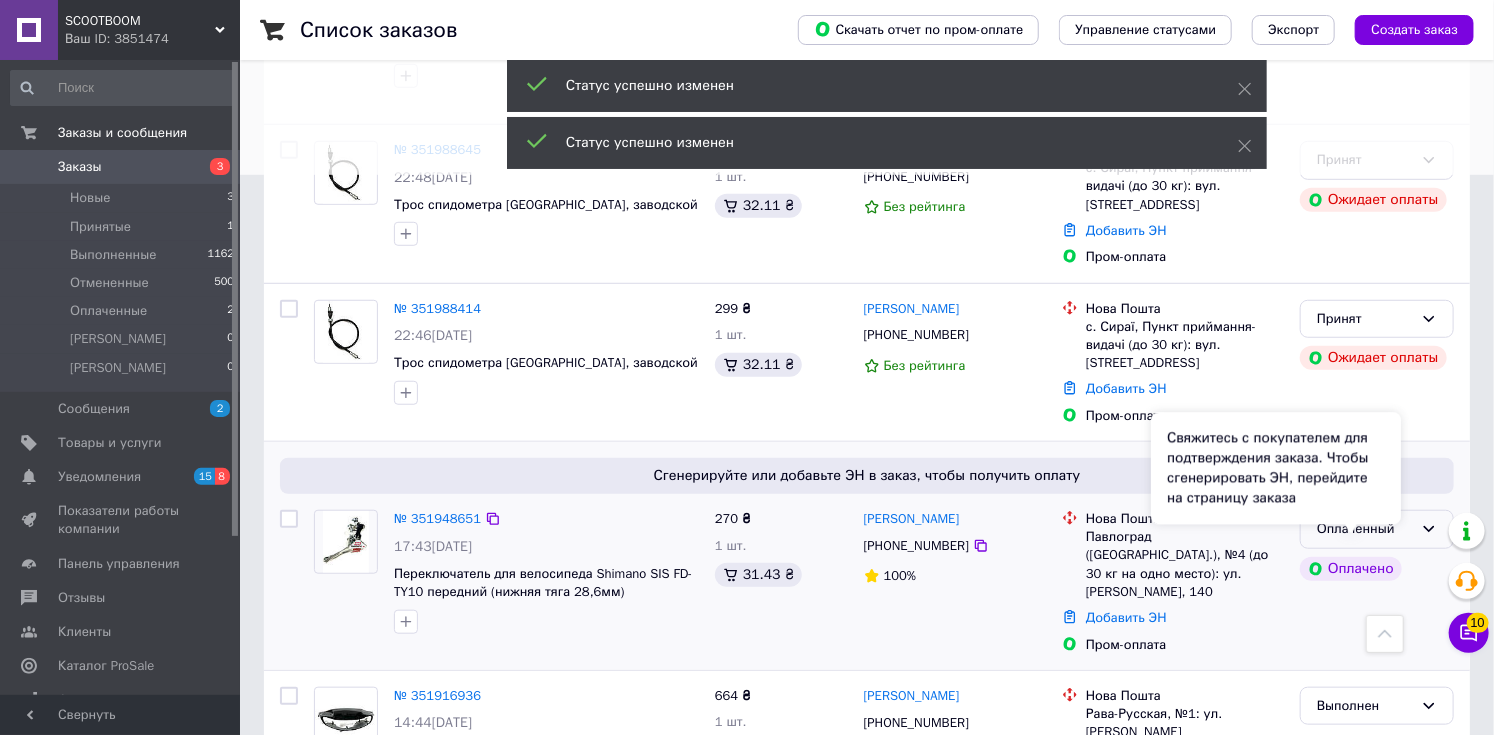 click on "Свяжитесь с покупателем для подтверждения заказа.
Чтобы сгенерировать ЭН, перейдите на страницу заказа" at bounding box center [1276, 469] 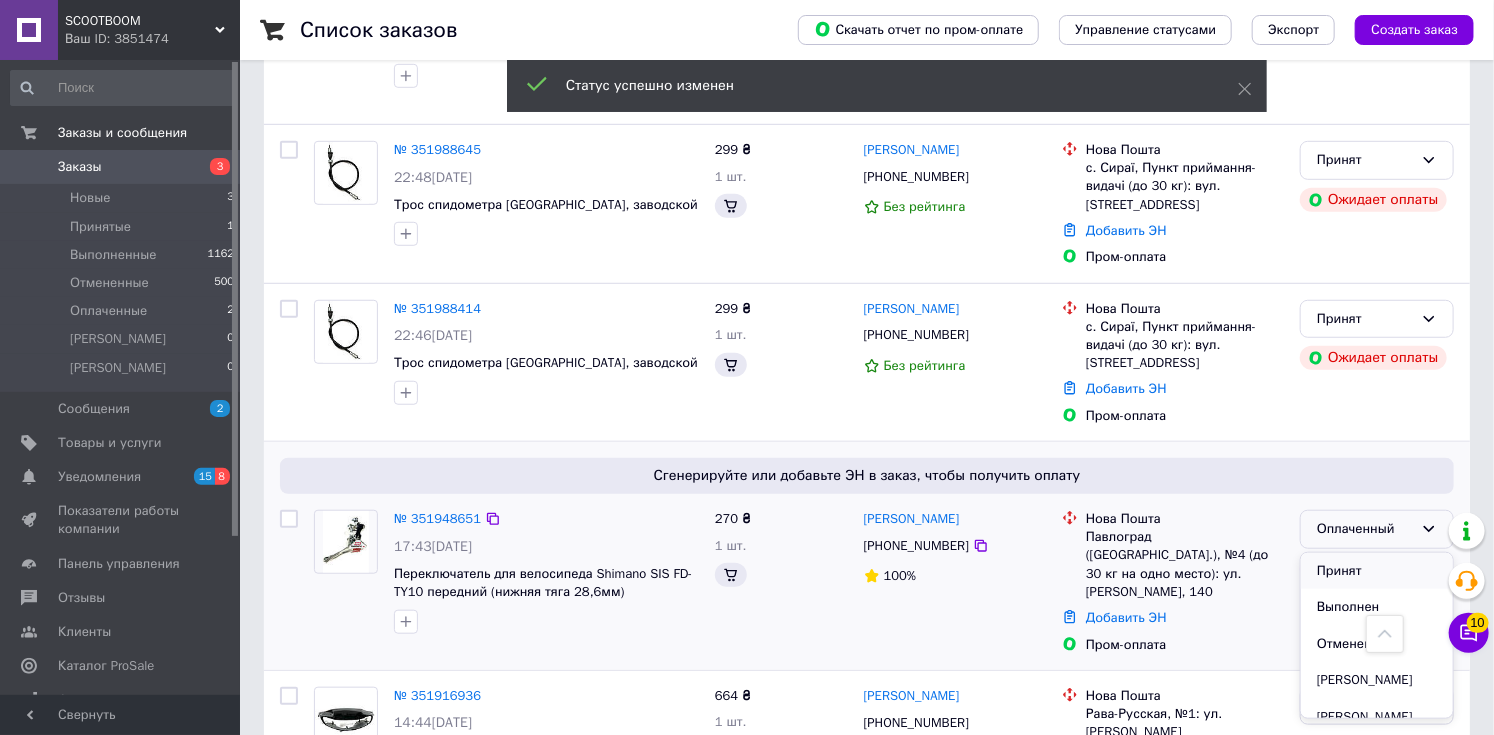 click on "Принят" at bounding box center (1377, 571) 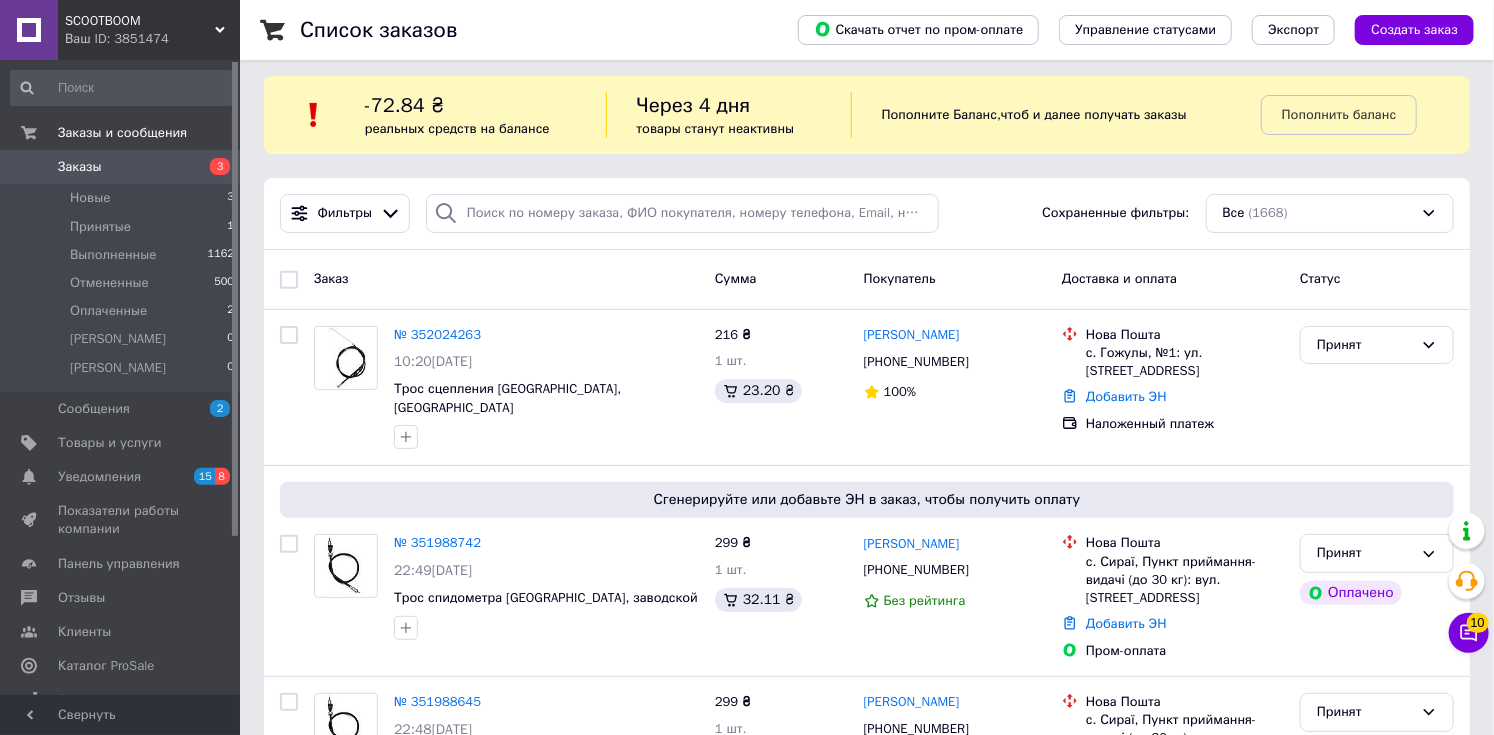 scroll, scrollTop: 0, scrollLeft: 0, axis: both 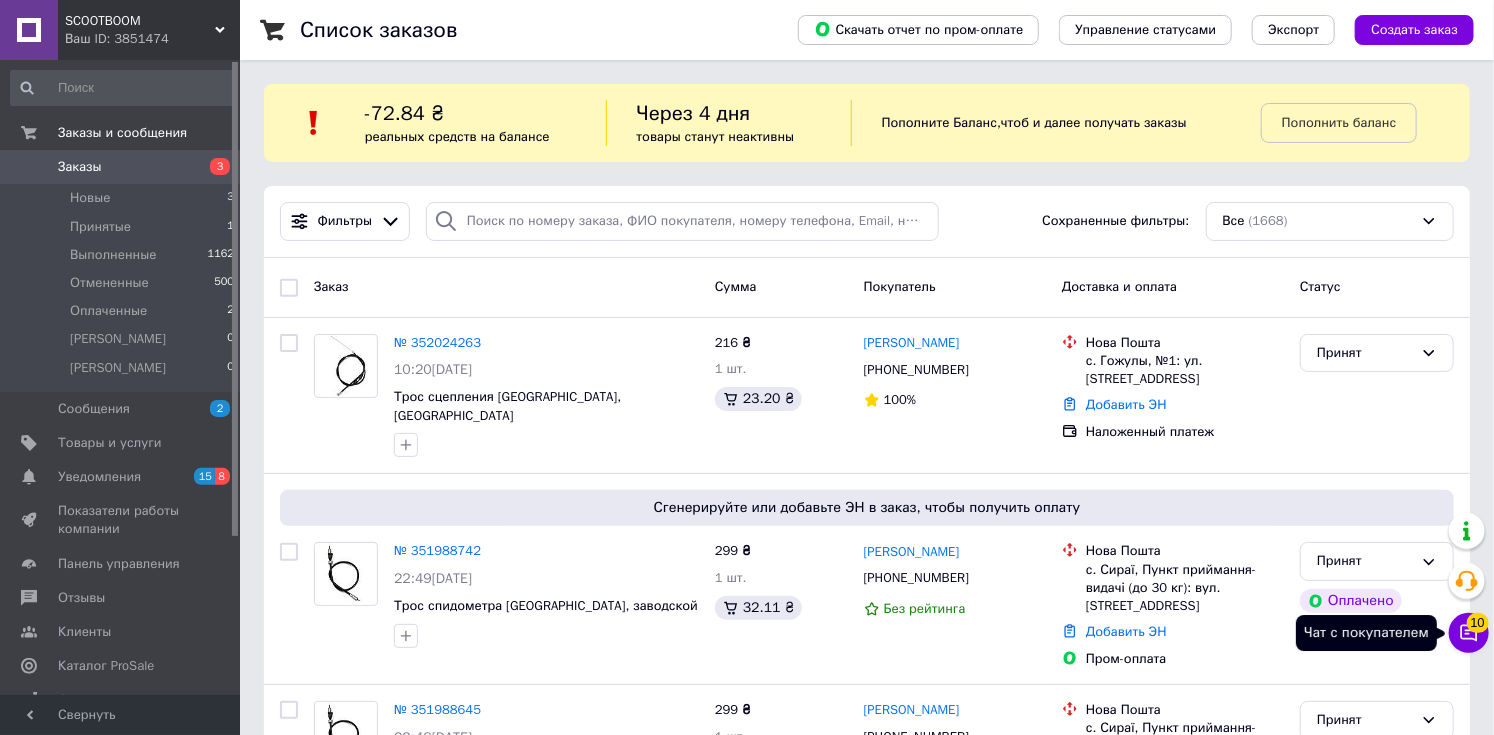 click on "10" at bounding box center [1478, 623] 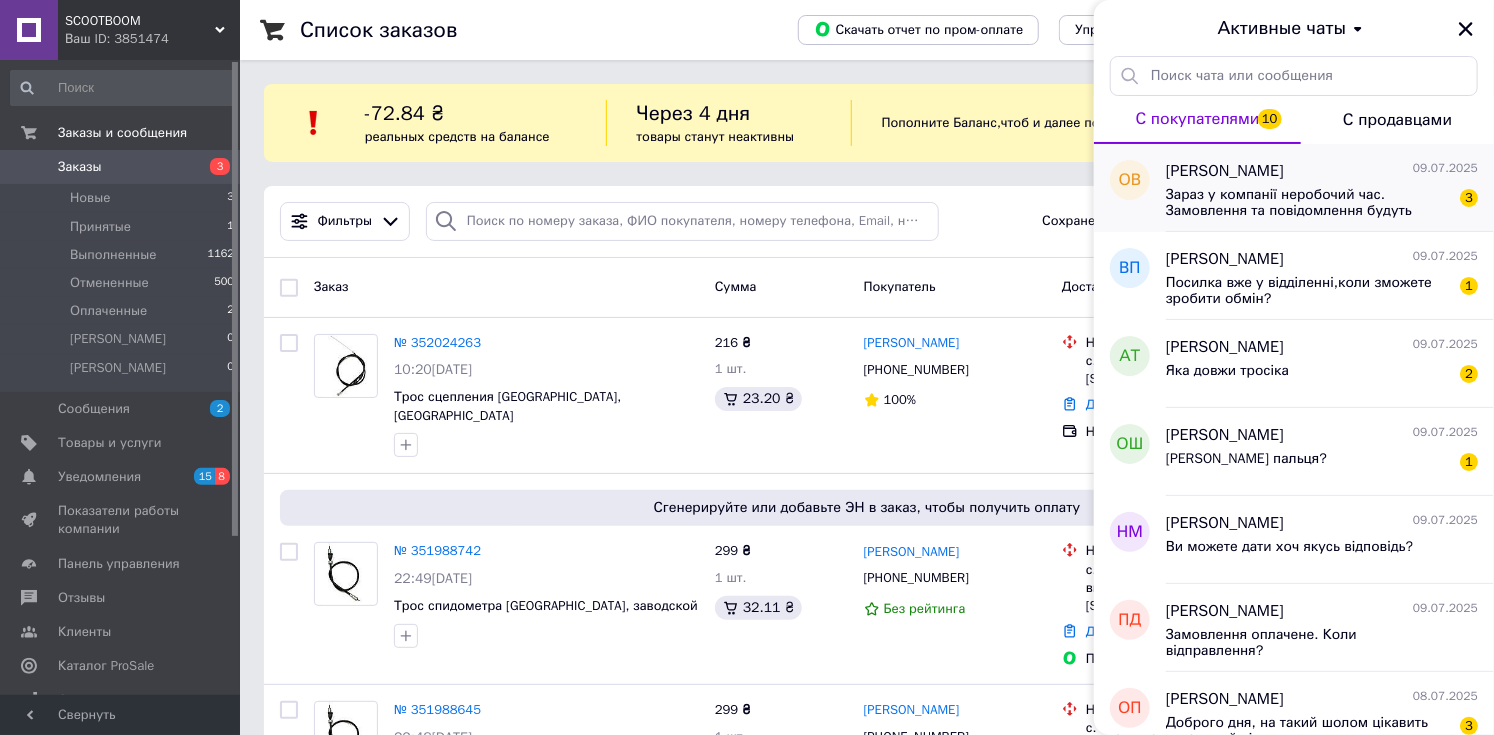 click on "[PERSON_NAME]" at bounding box center [1225, 171] 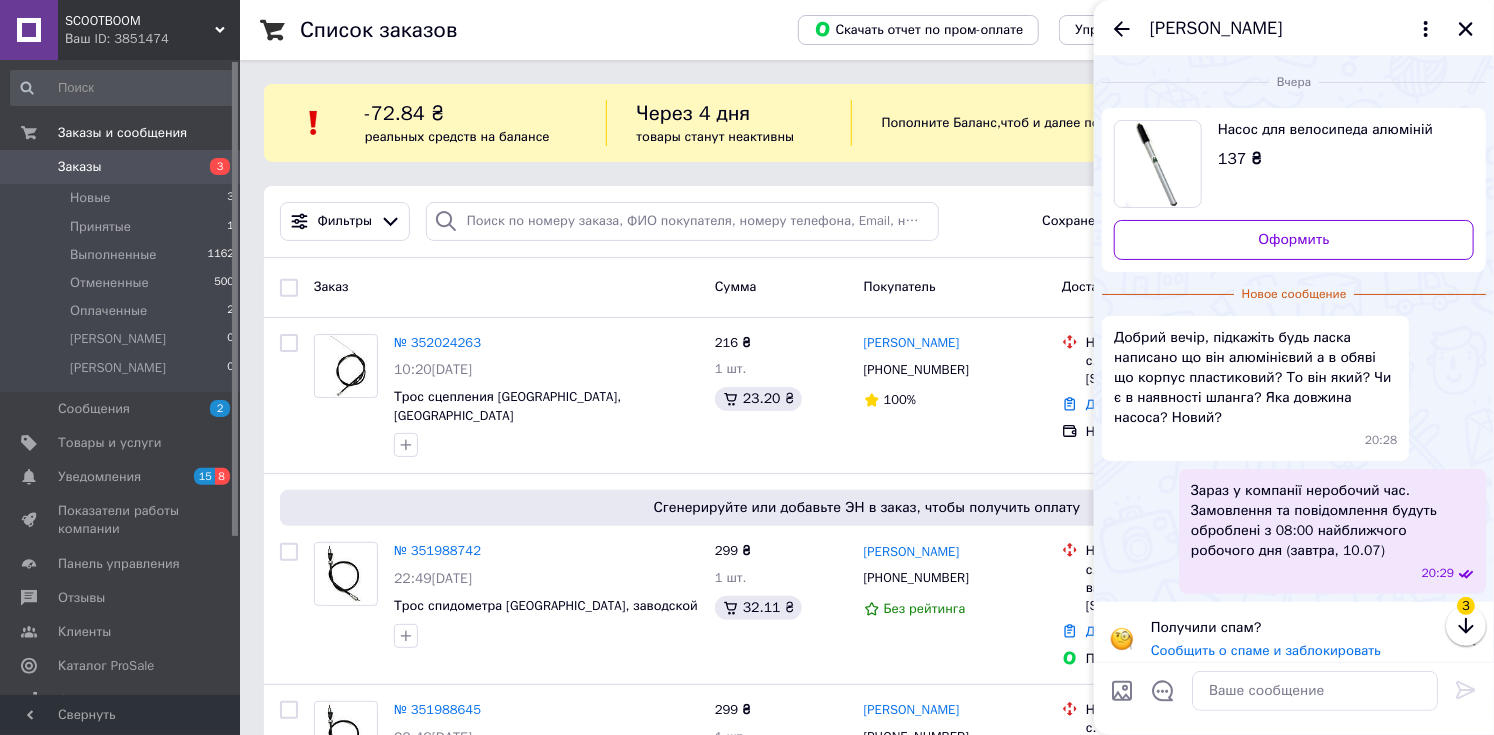 scroll, scrollTop: 13, scrollLeft: 0, axis: vertical 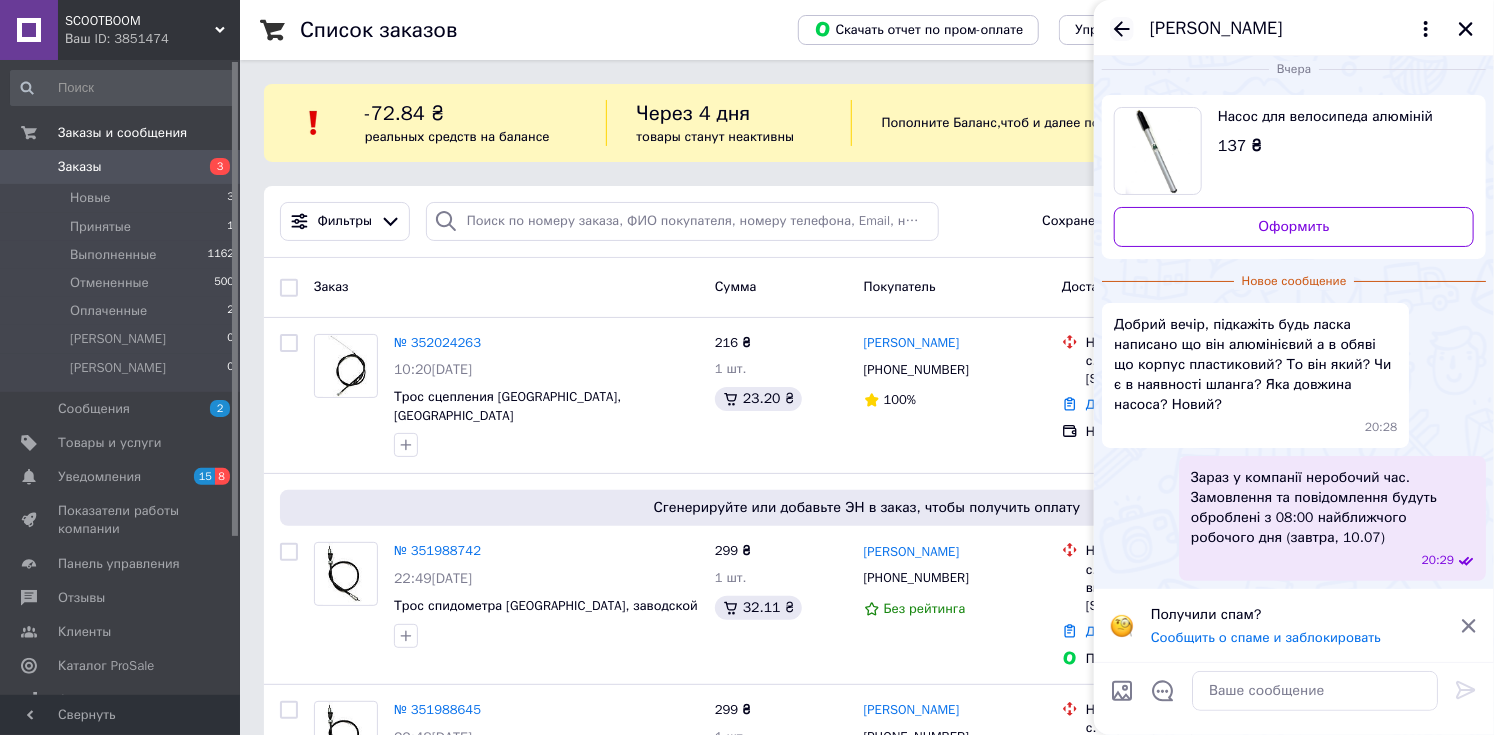click 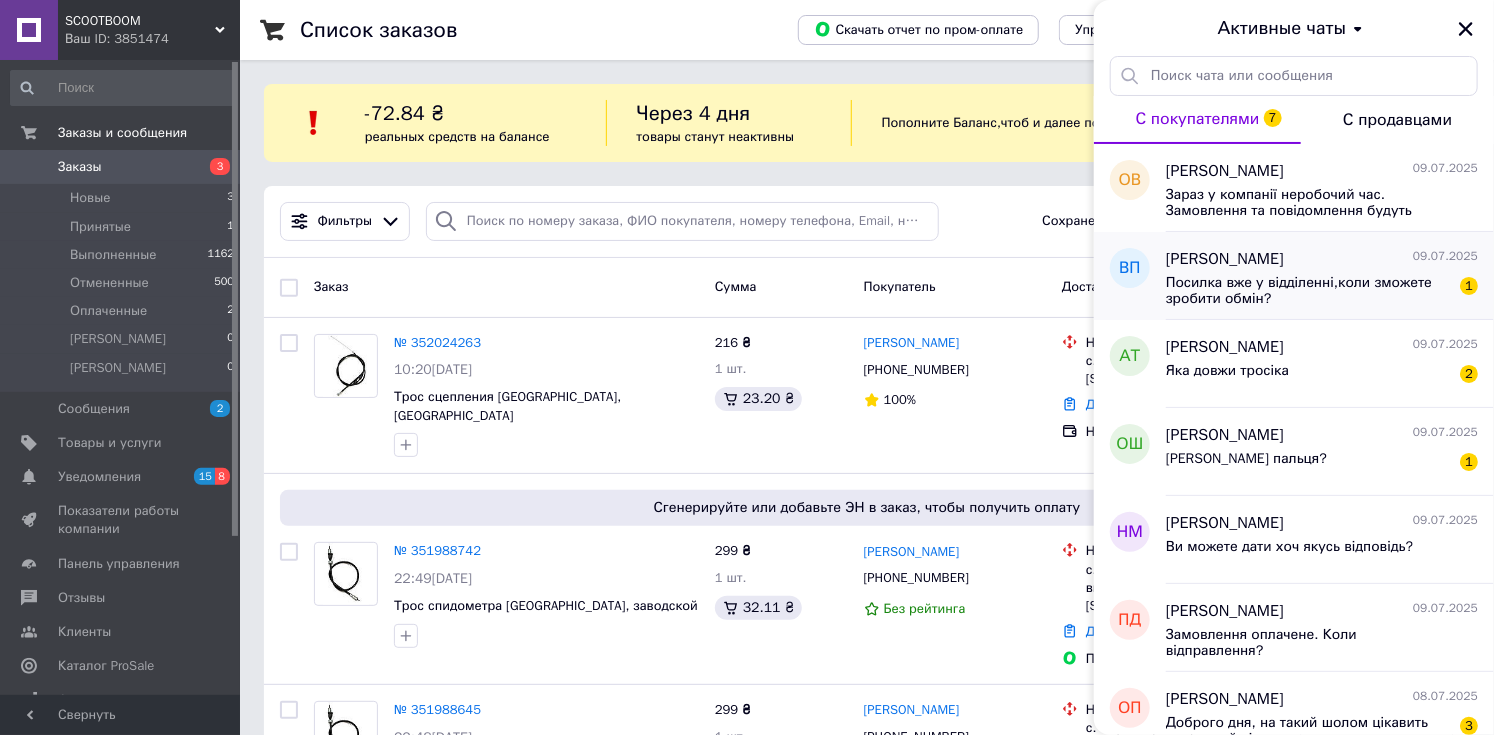 click on "[PERSON_NAME]" at bounding box center [1225, 259] 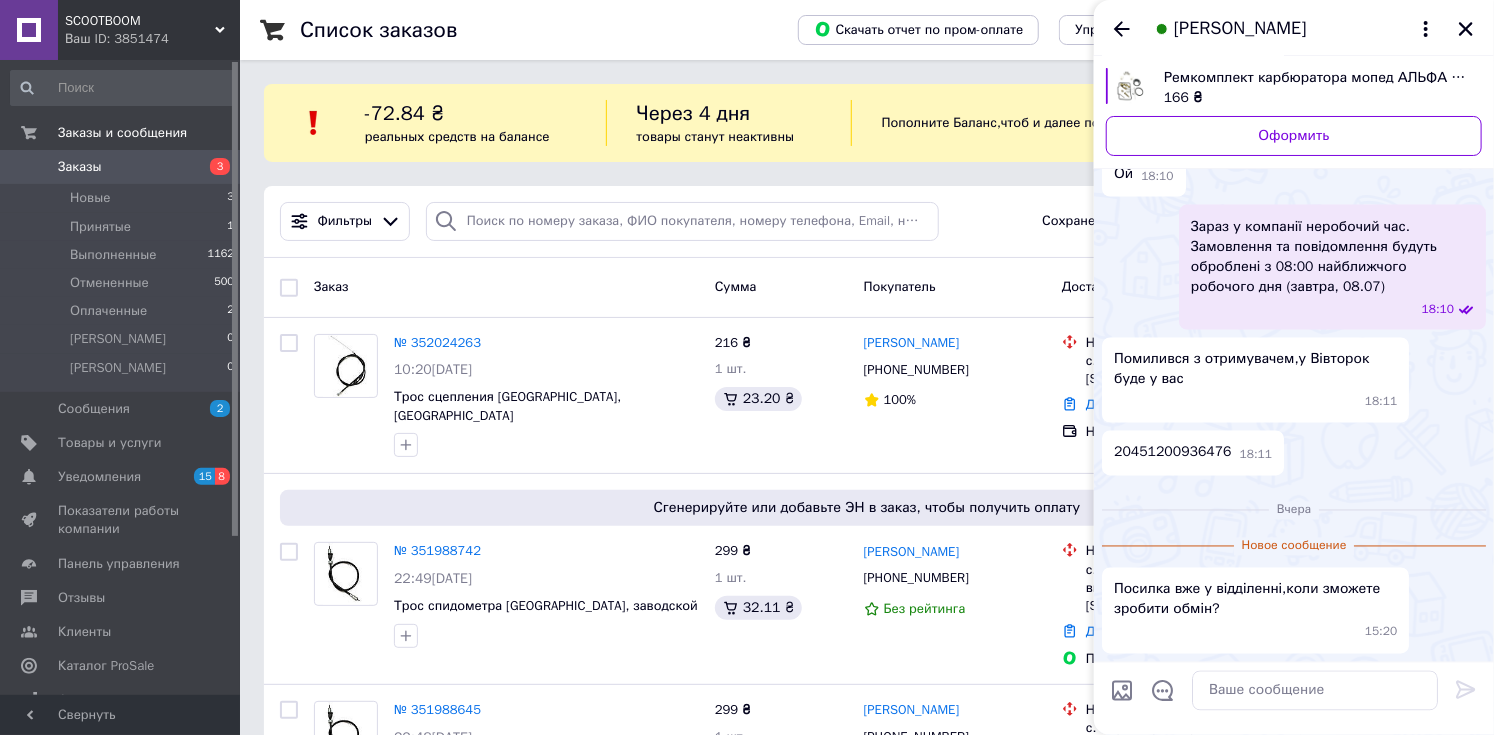 scroll, scrollTop: 1860, scrollLeft: 0, axis: vertical 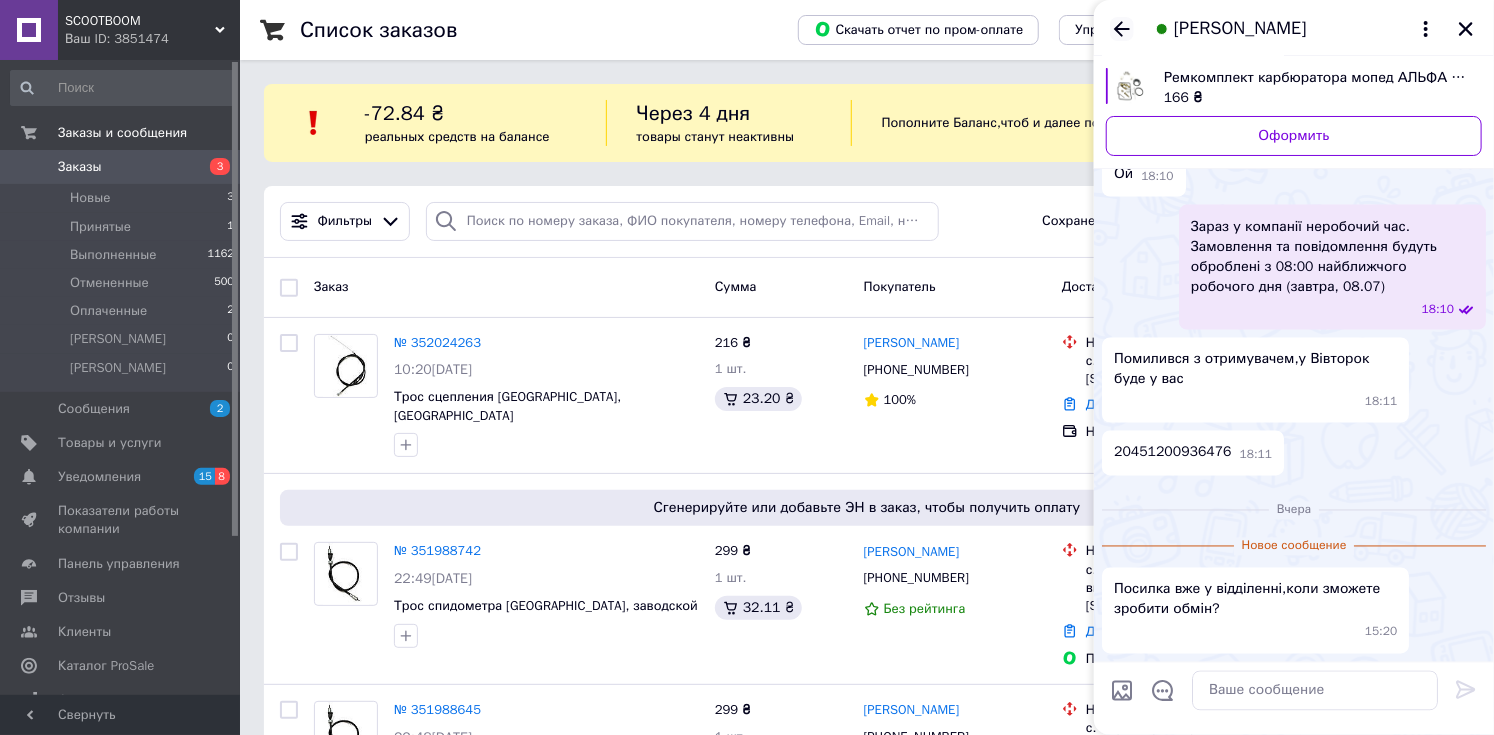 click 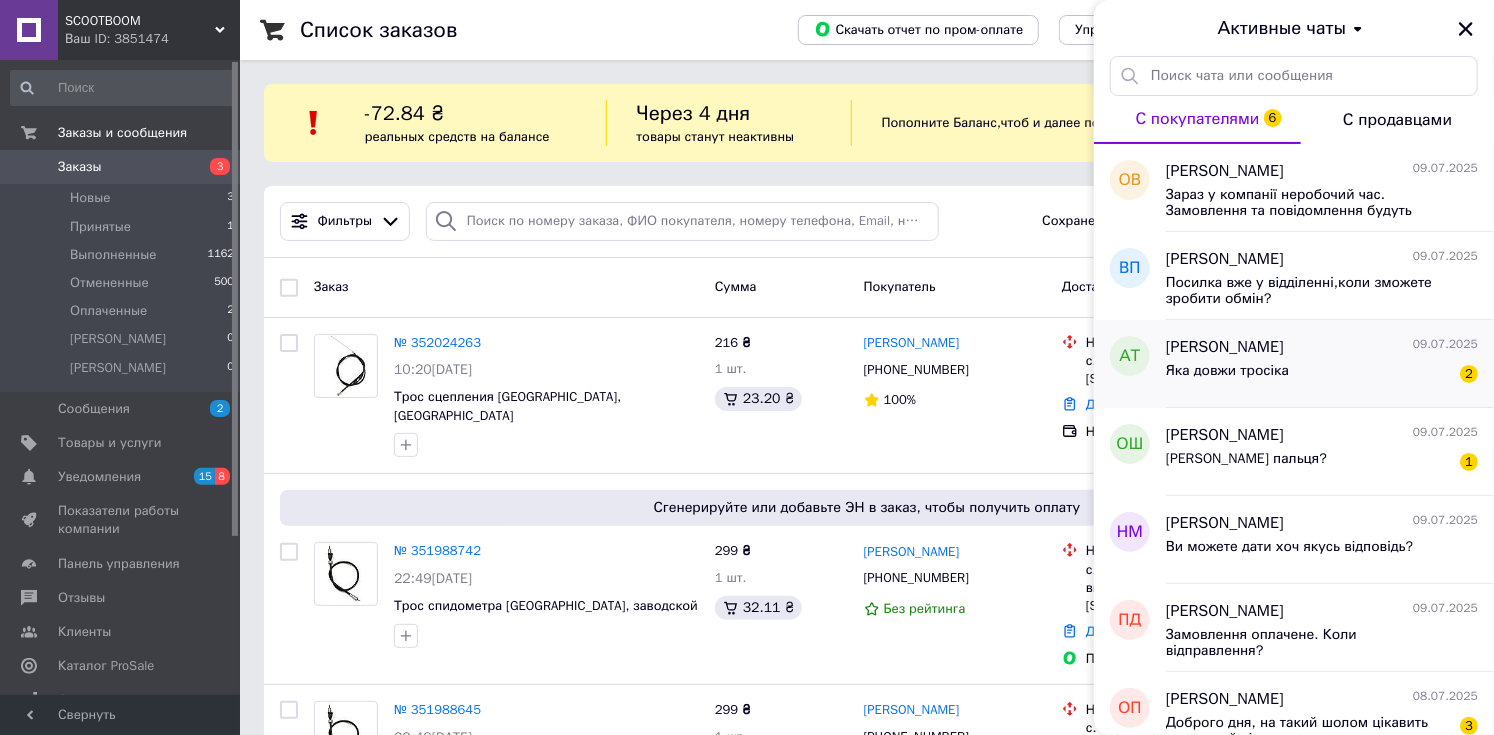 click on "[PERSON_NAME] [DATE] Яка довжи тросіка 2" at bounding box center (1330, 364) 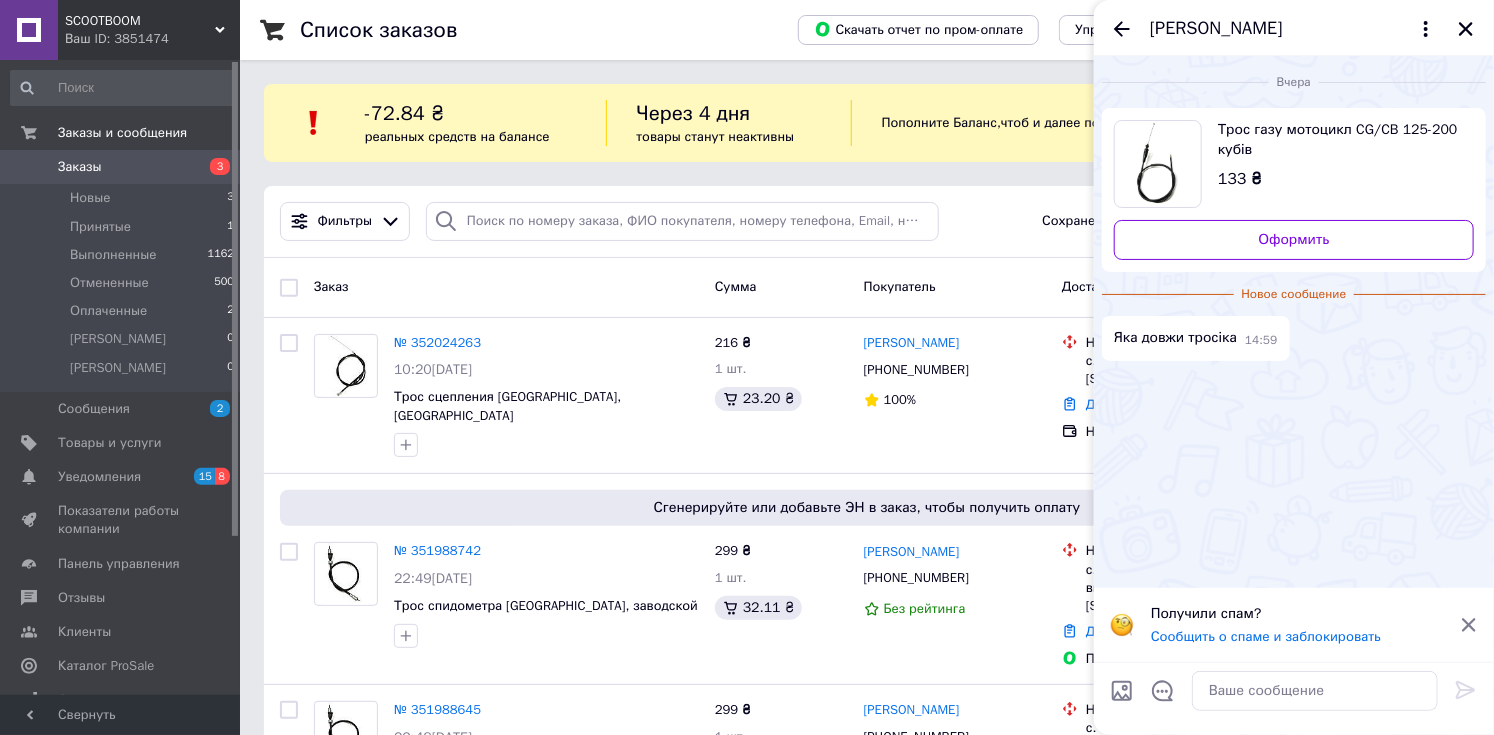 click on "[PERSON_NAME]" at bounding box center [1294, 28] 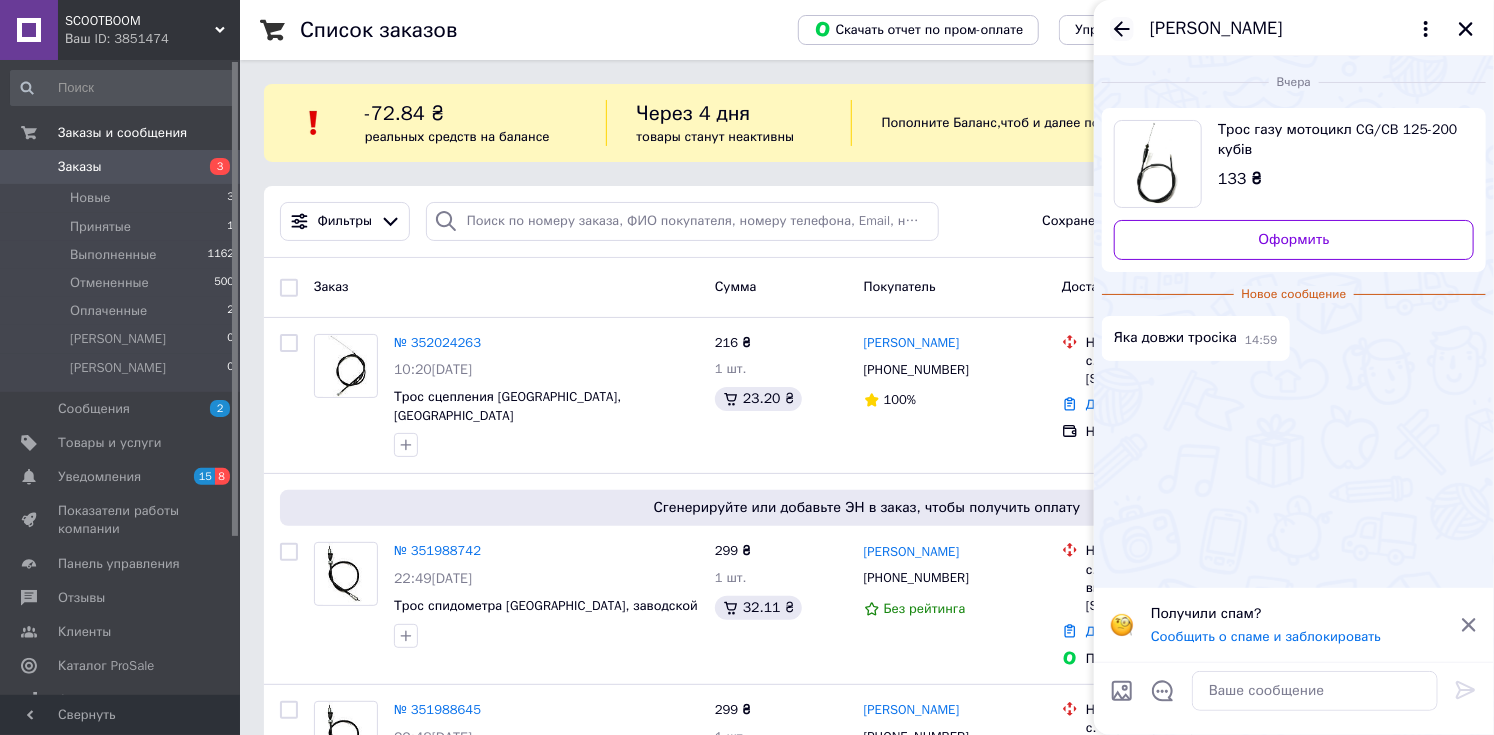 click 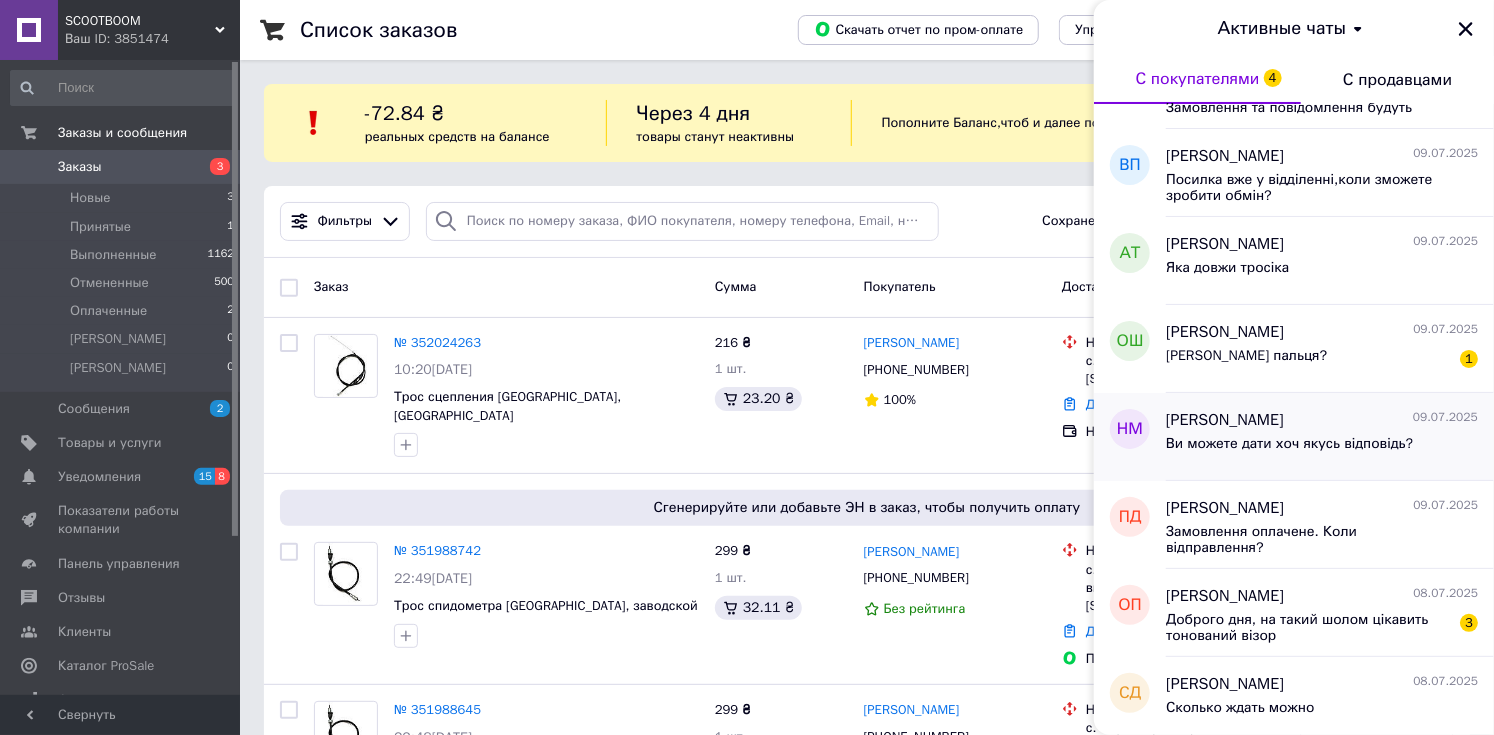 scroll, scrollTop: 160, scrollLeft: 0, axis: vertical 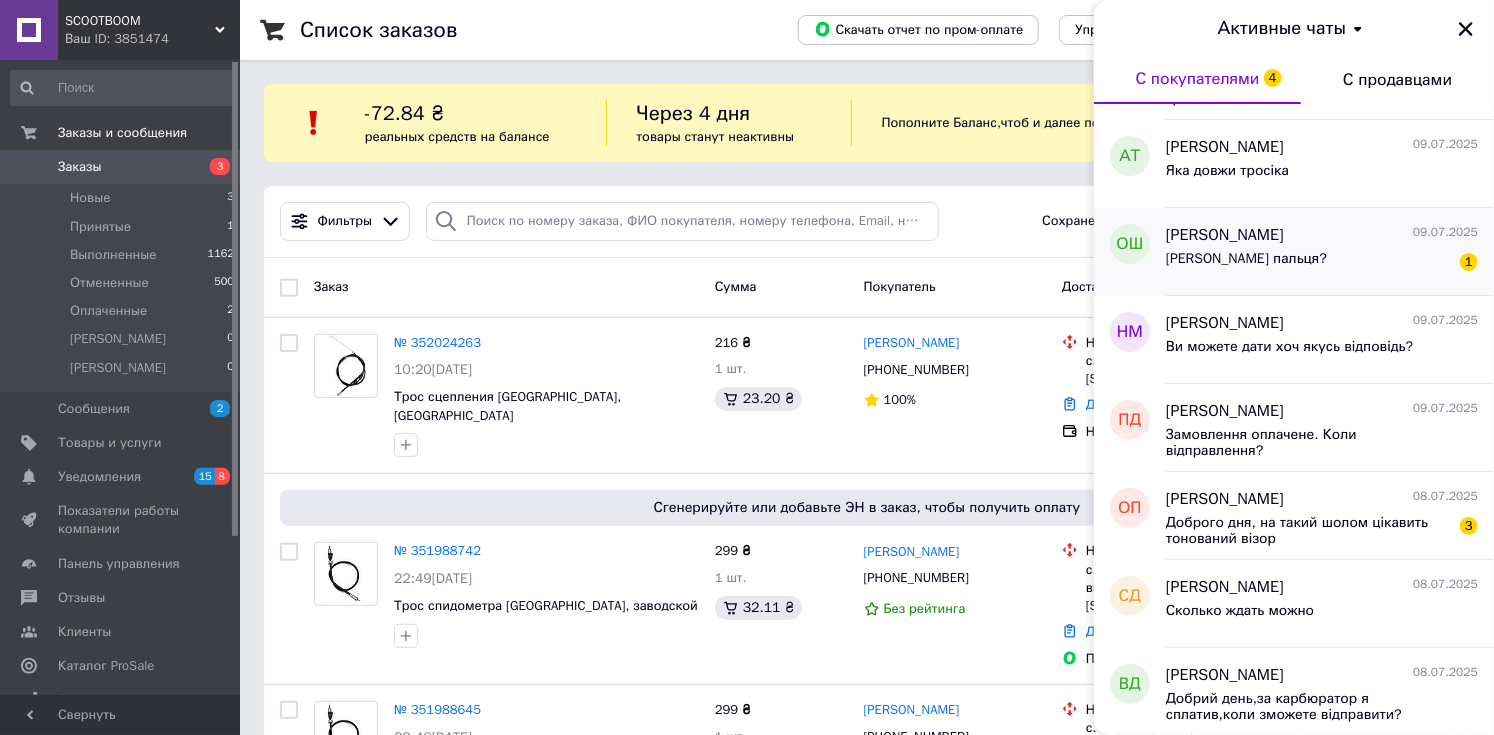 click on "[PERSON_NAME] пальця? 1" at bounding box center (1322, 263) 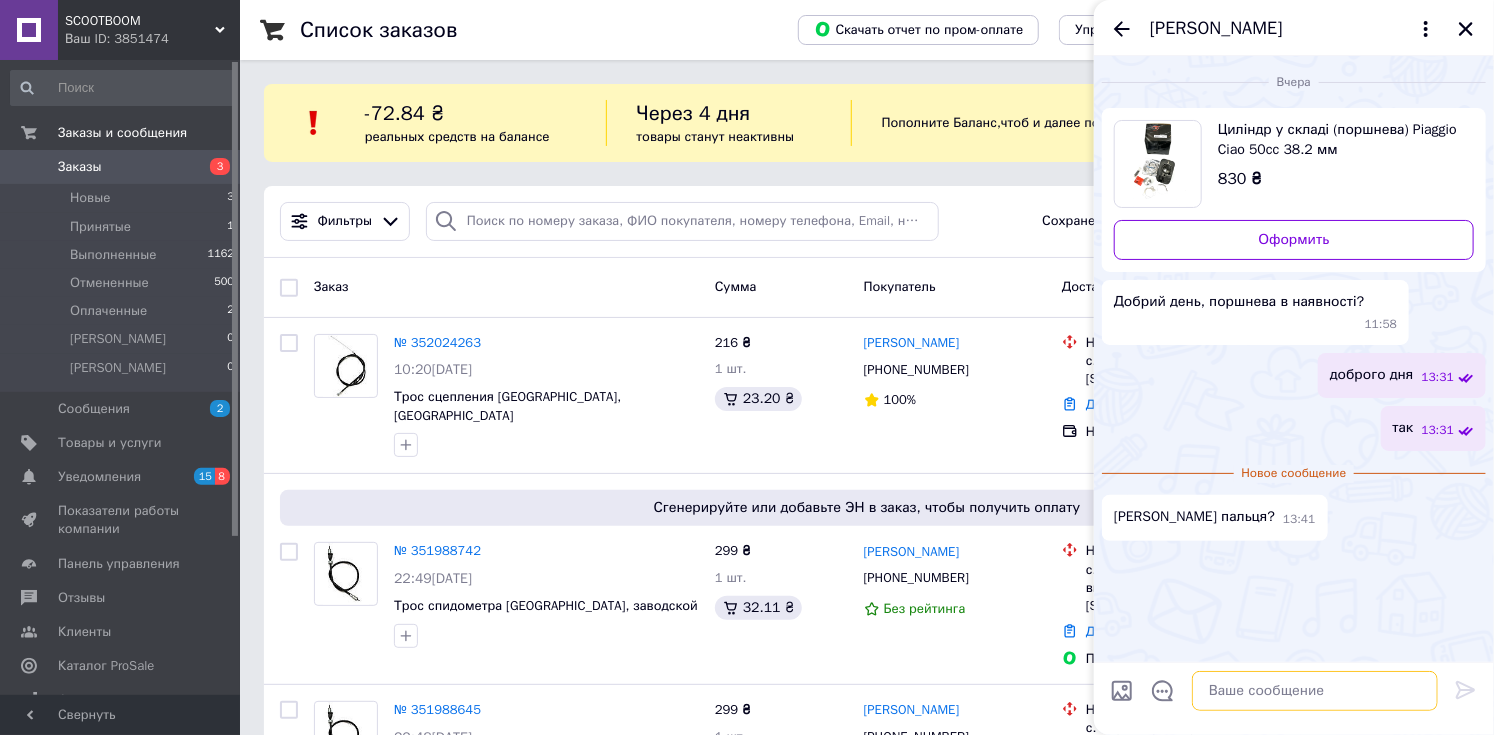click at bounding box center [1315, 691] 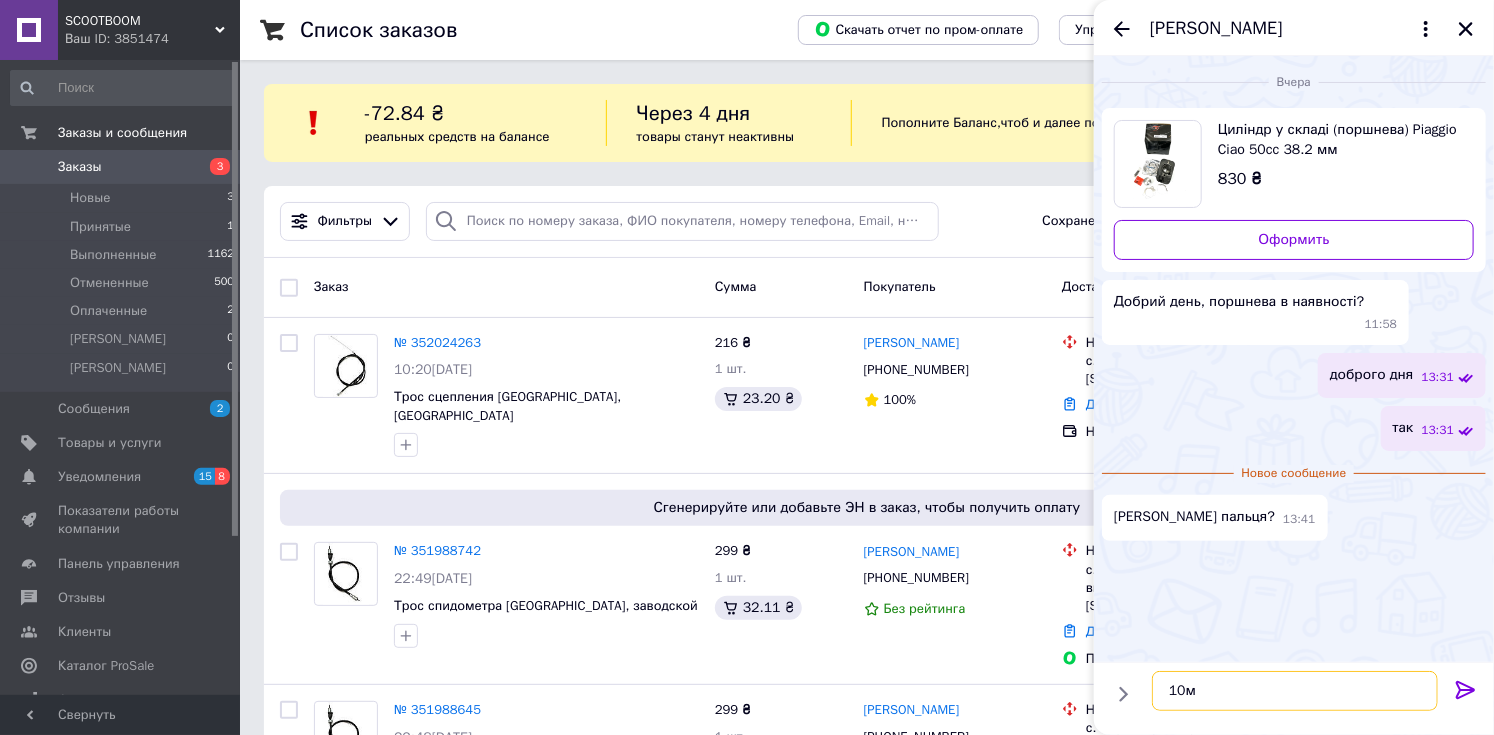 type on "10мм" 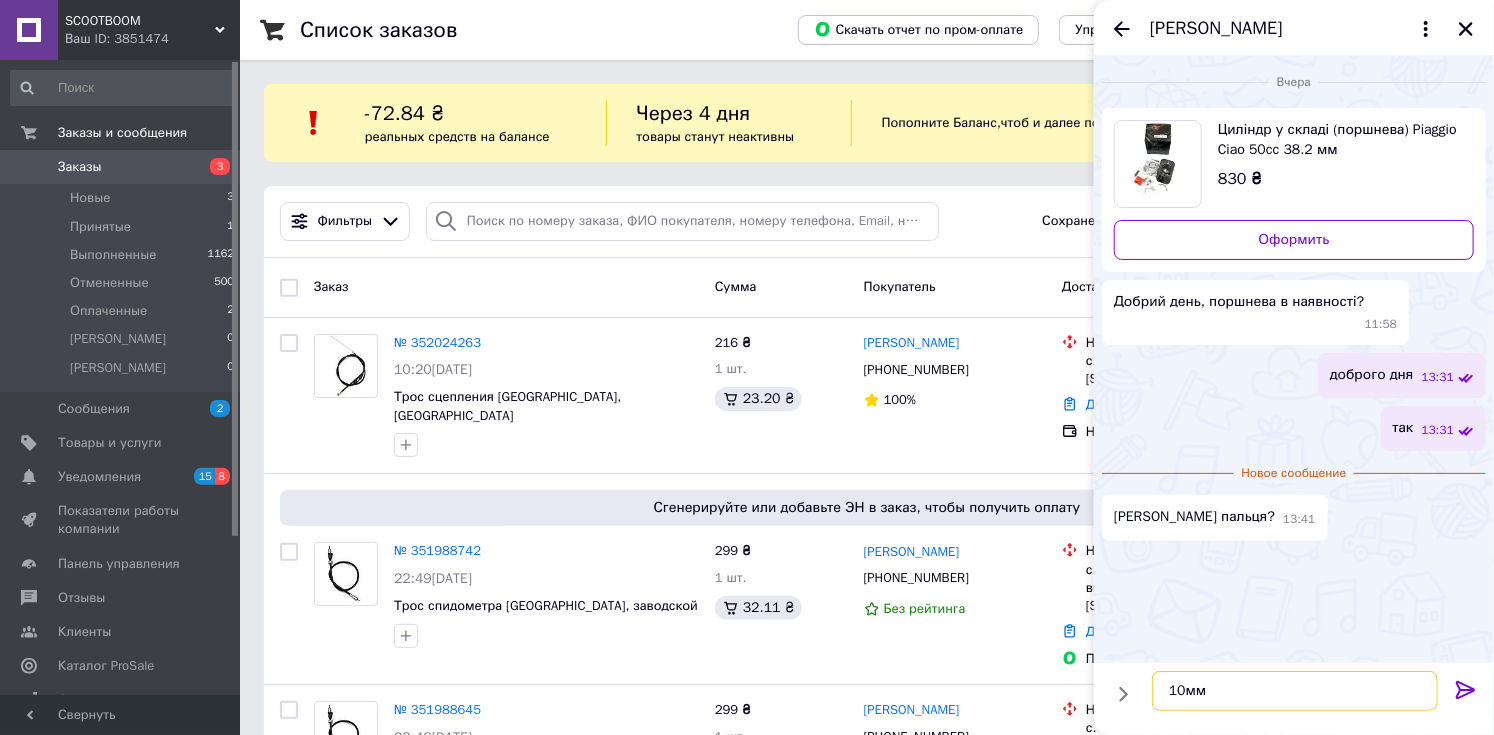 type 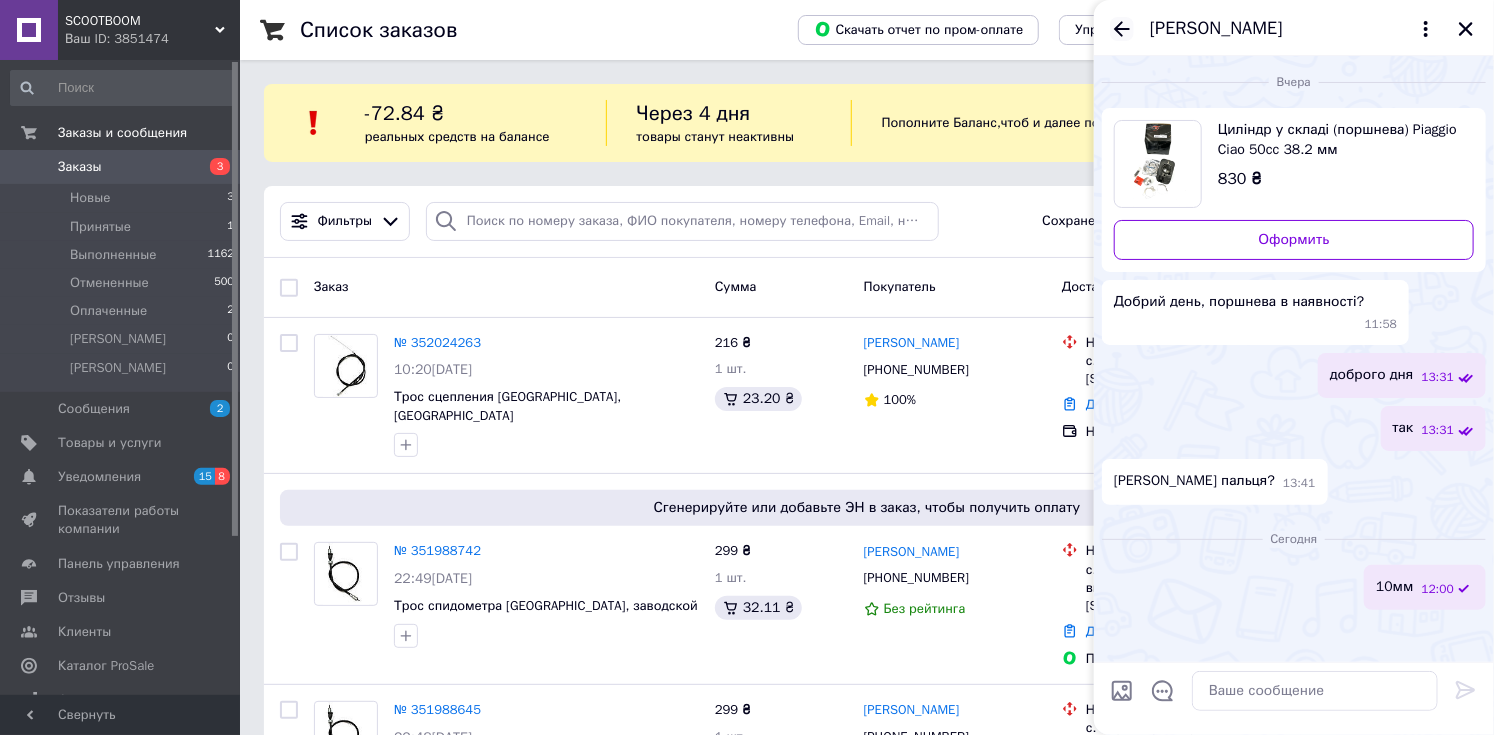 click 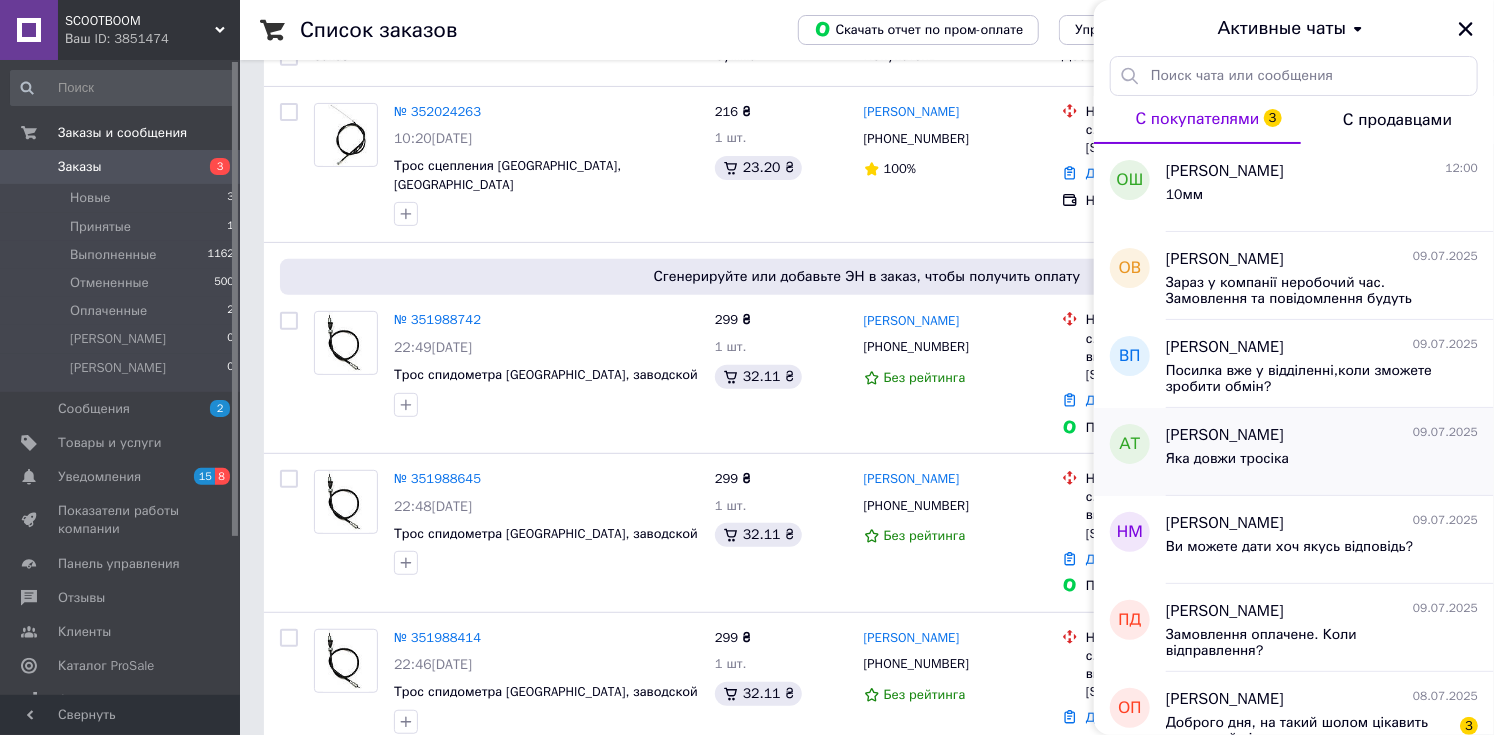 scroll, scrollTop: 240, scrollLeft: 0, axis: vertical 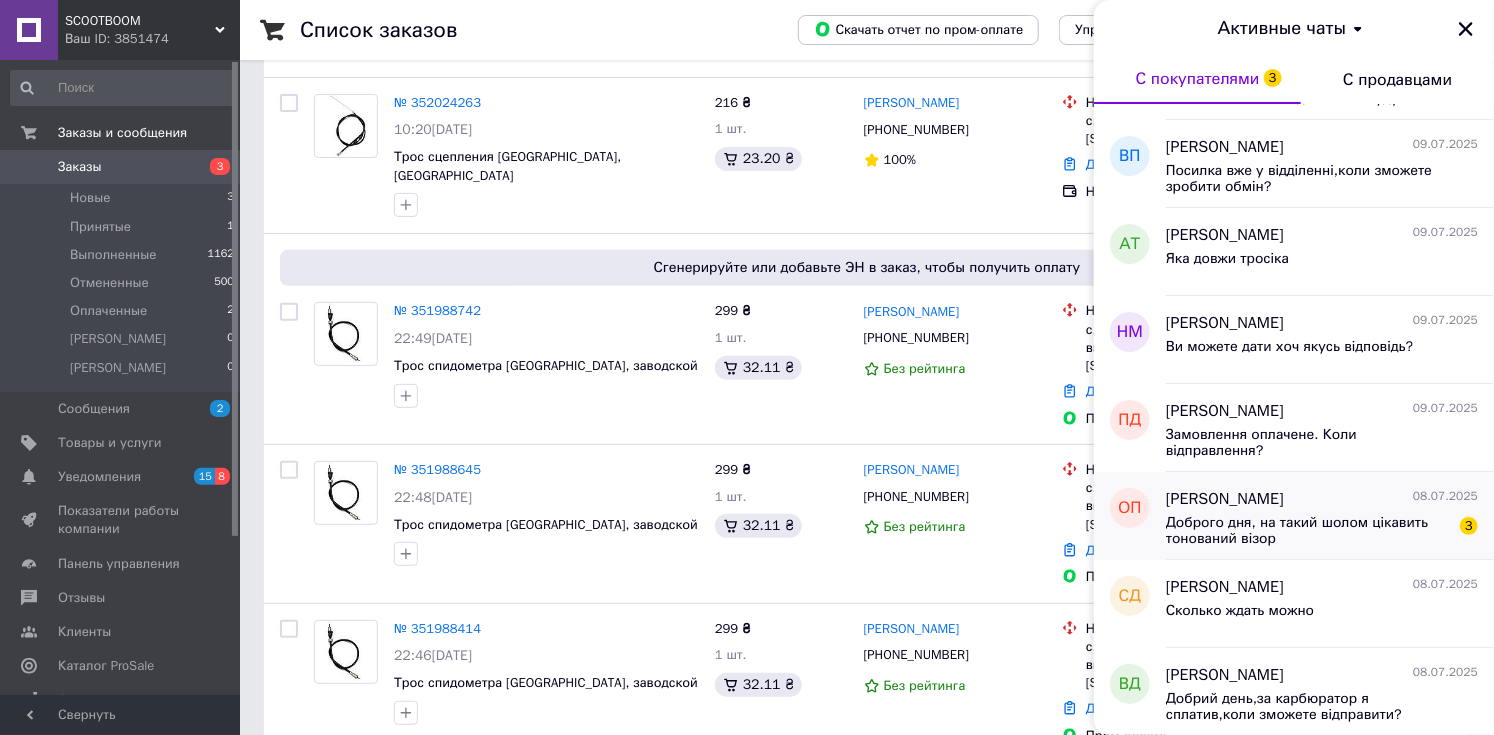 click on "Доброго дня, на такий шолом цікавить тонований візор" at bounding box center (1308, 531) 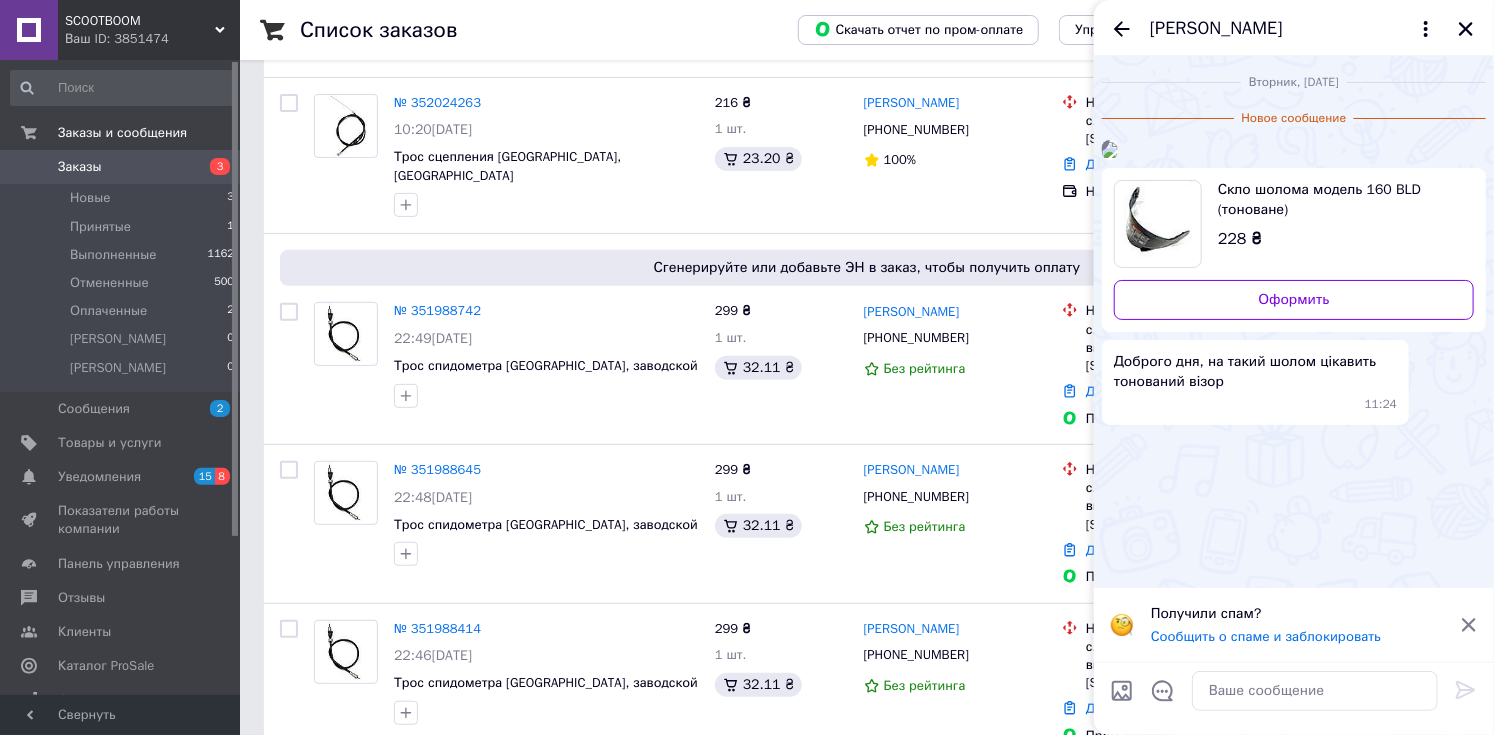 click at bounding box center [1315, 691] 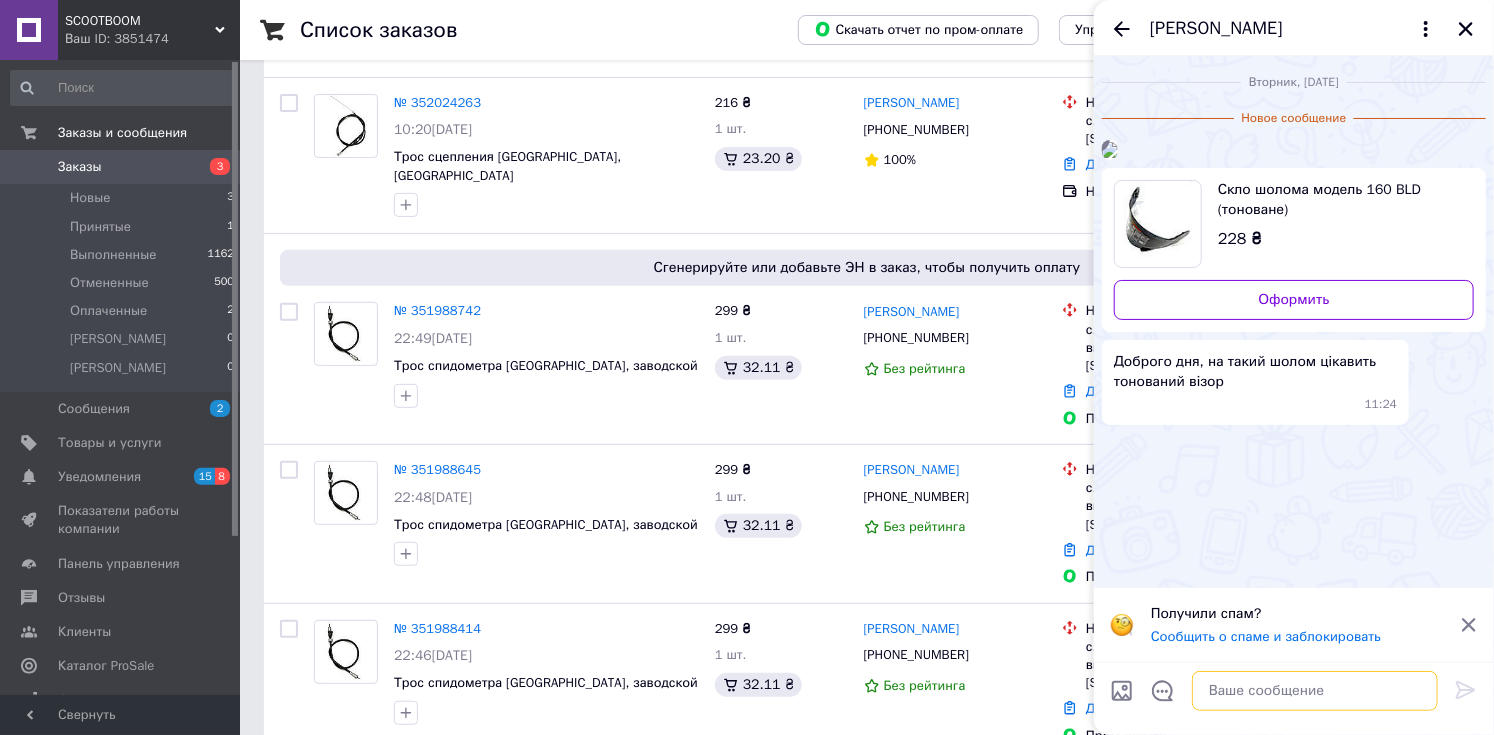 click at bounding box center [1315, 691] 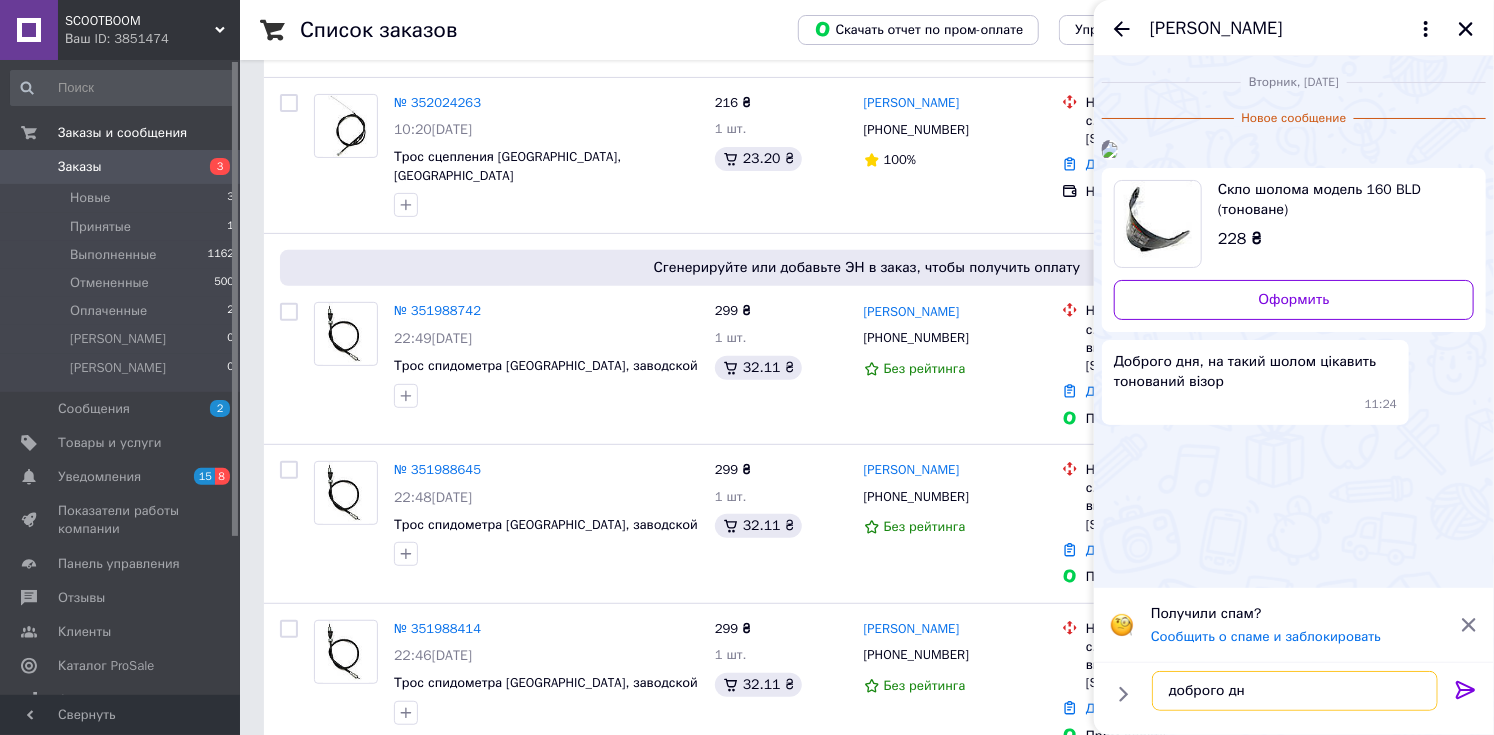 type on "доброго дня" 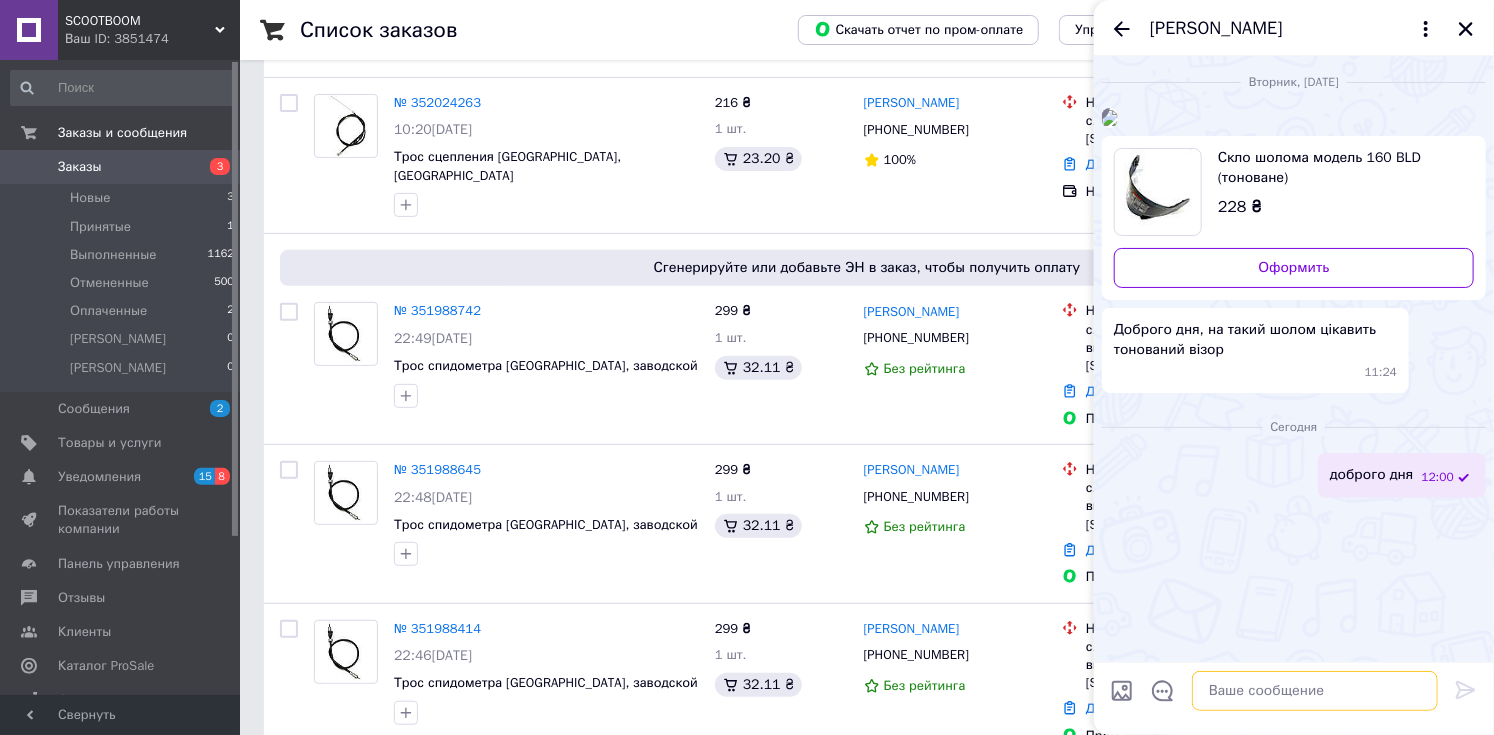 scroll, scrollTop: 124, scrollLeft: 0, axis: vertical 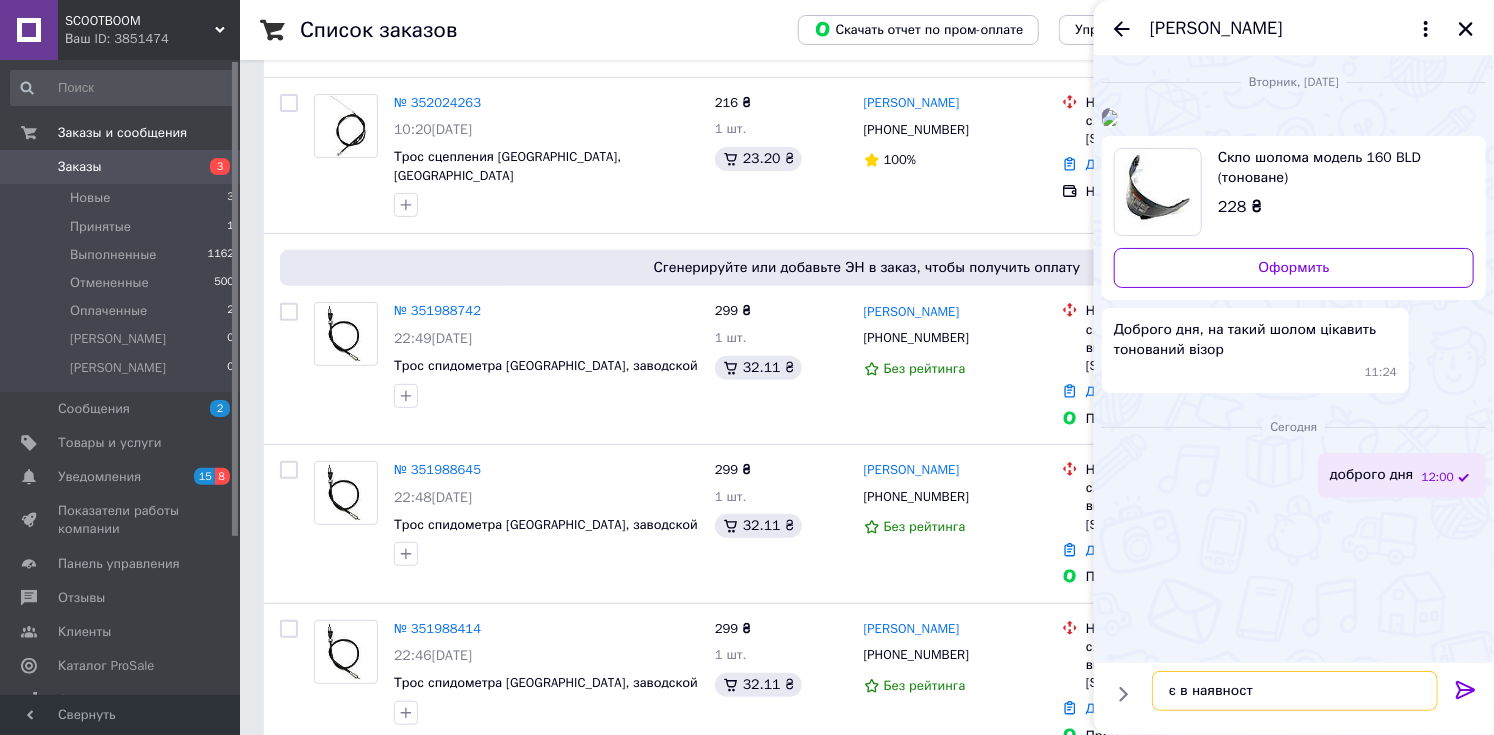 type on "є в наявності" 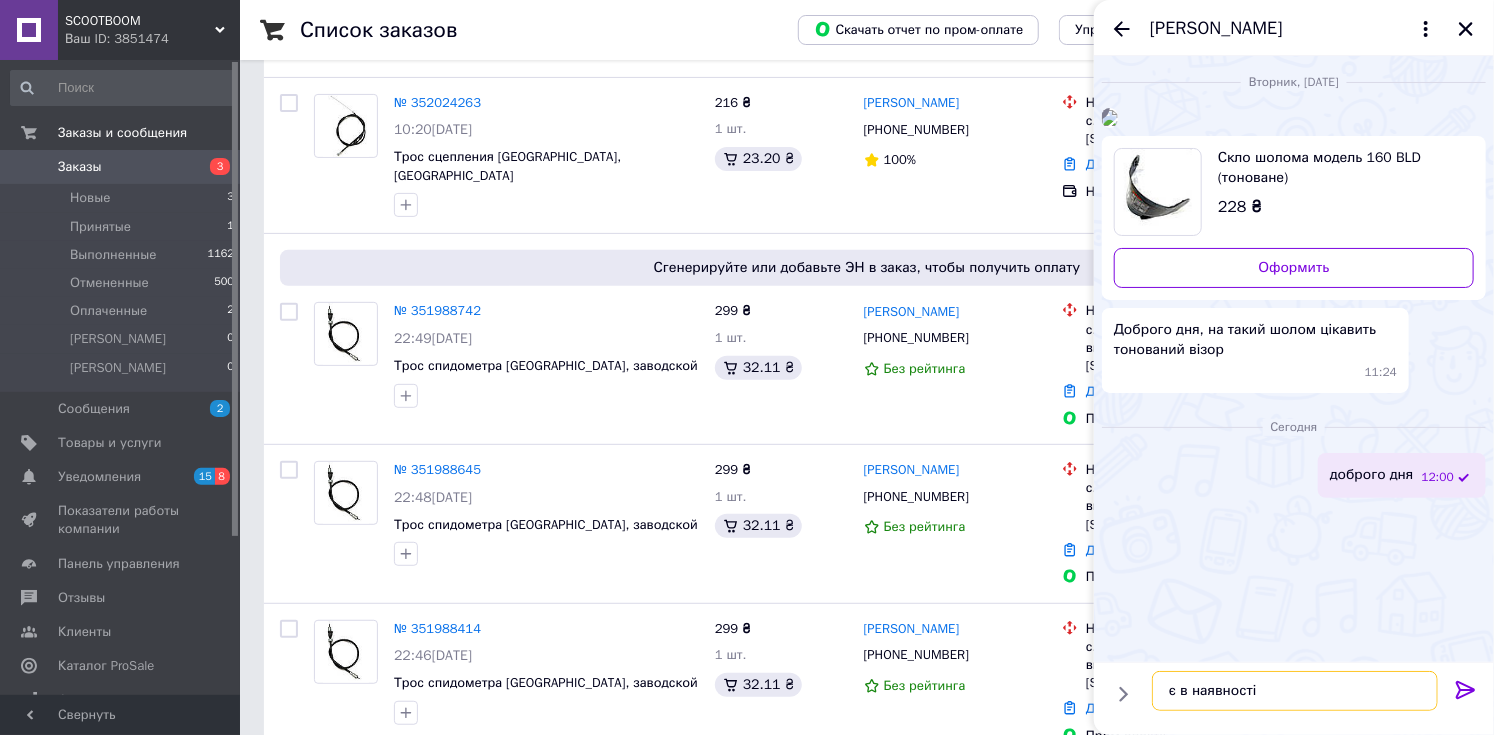 type 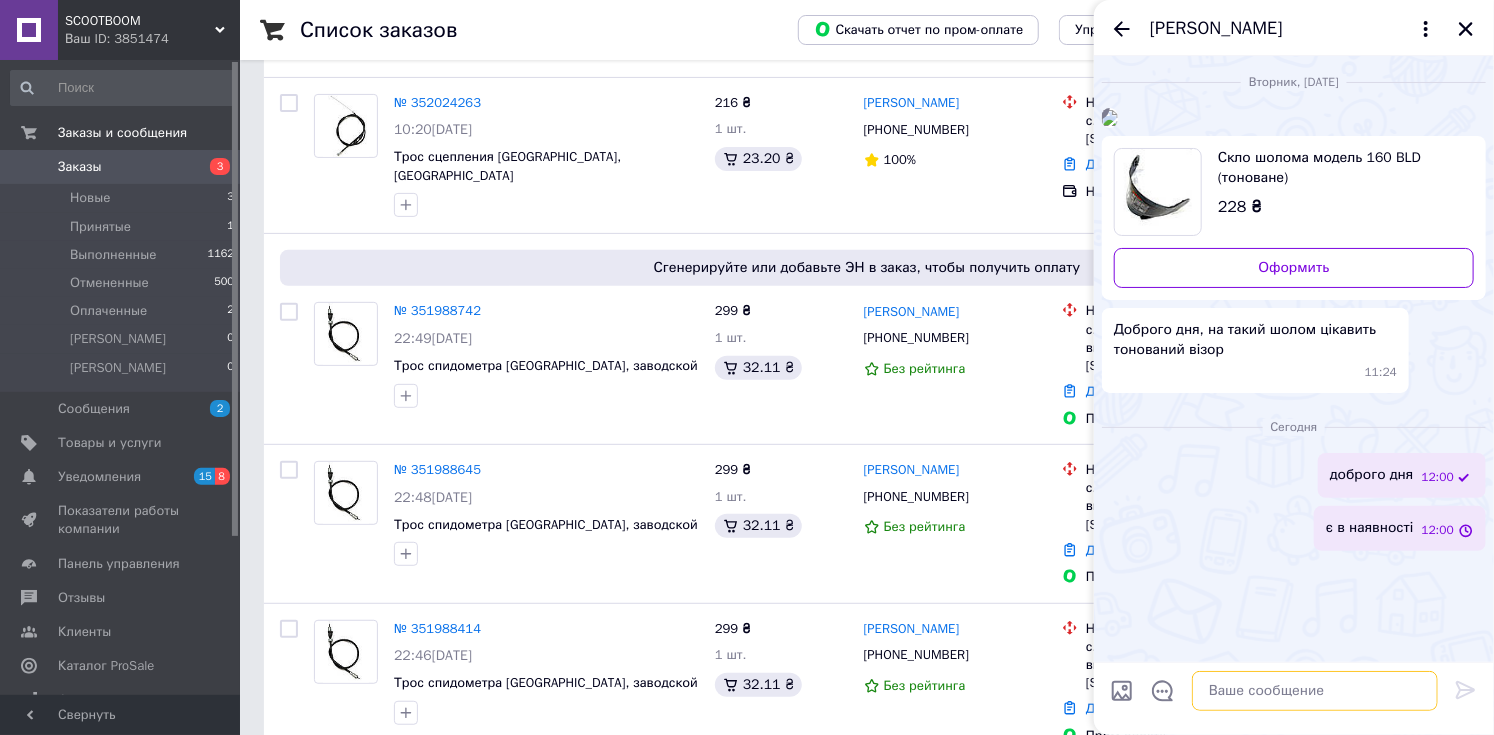 scroll, scrollTop: 177, scrollLeft: 0, axis: vertical 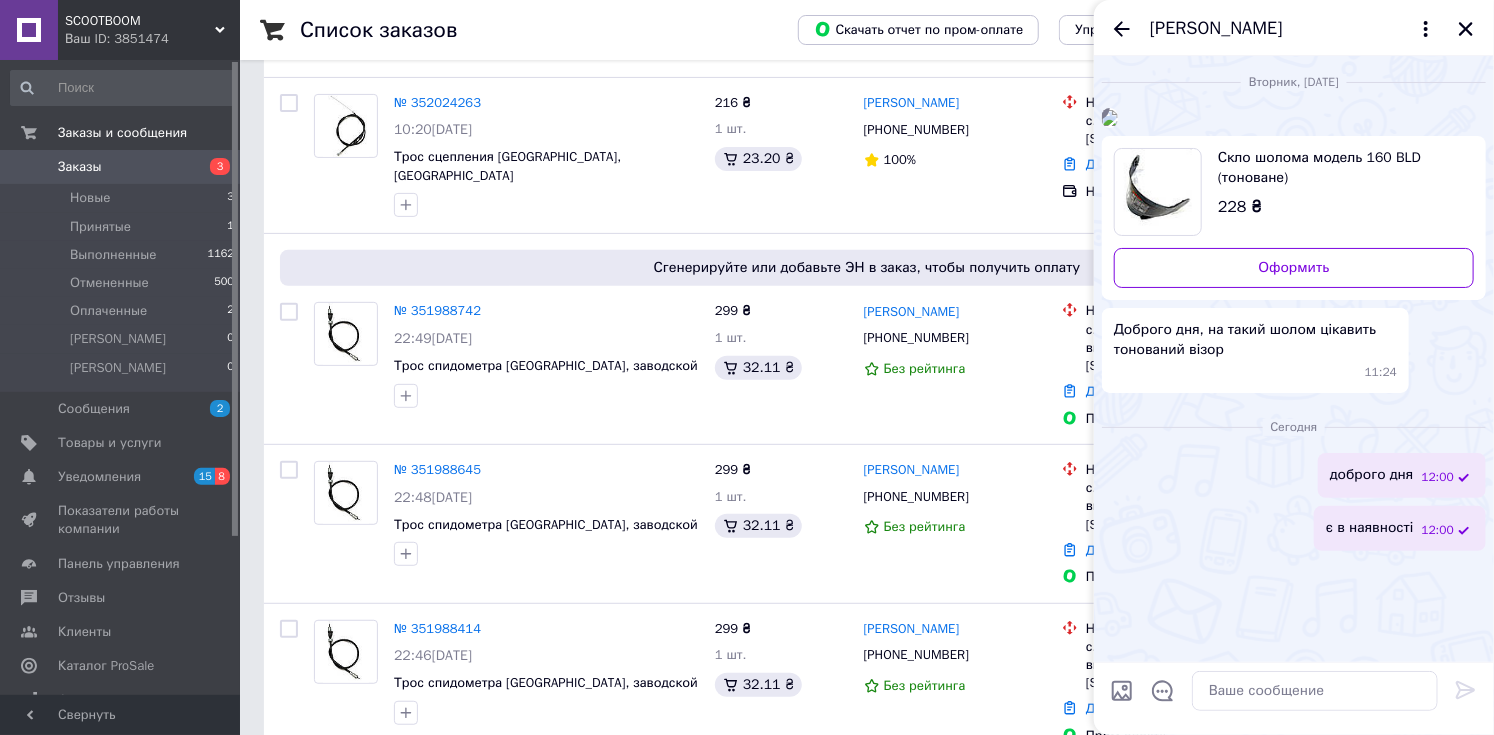 click 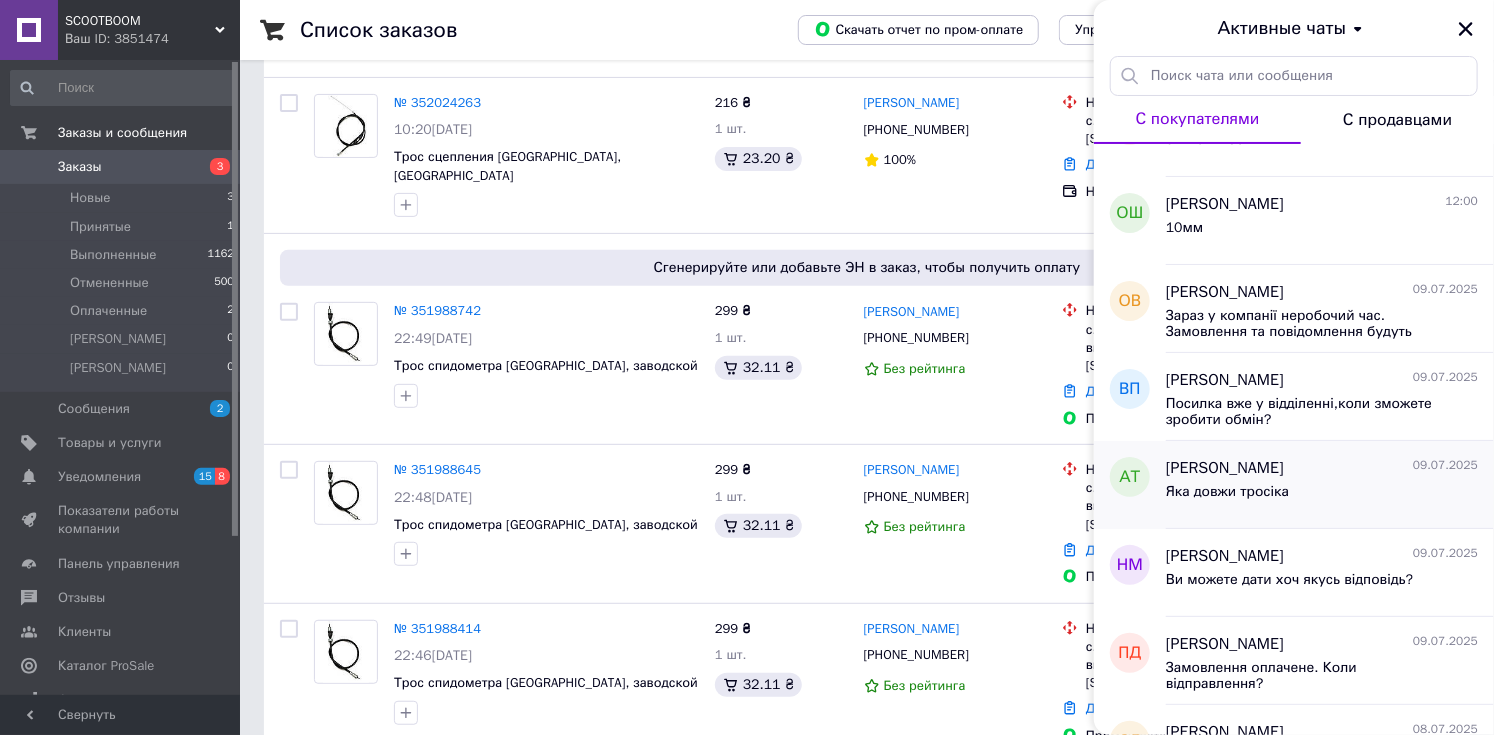 scroll, scrollTop: 160, scrollLeft: 0, axis: vertical 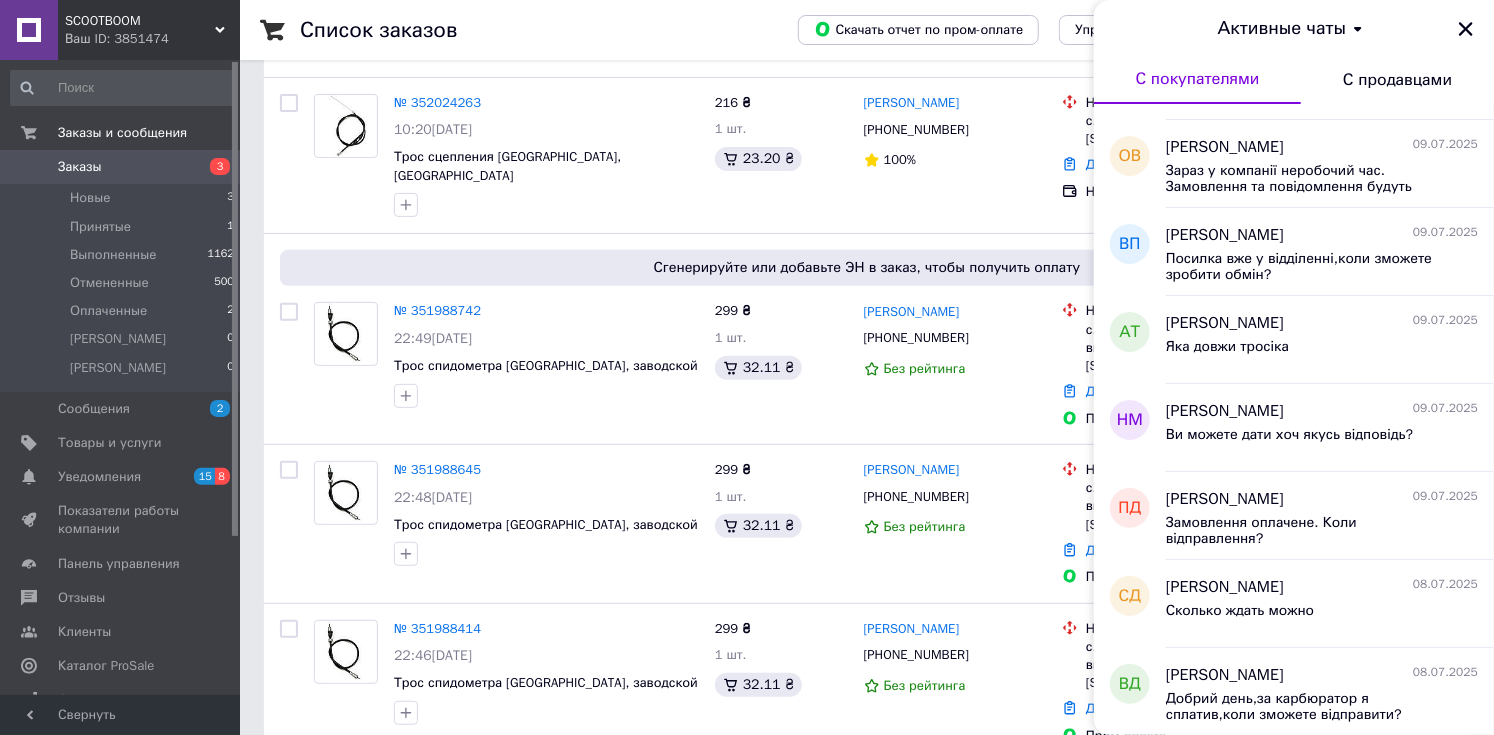 click on "Активные чаты" at bounding box center (1294, 28) 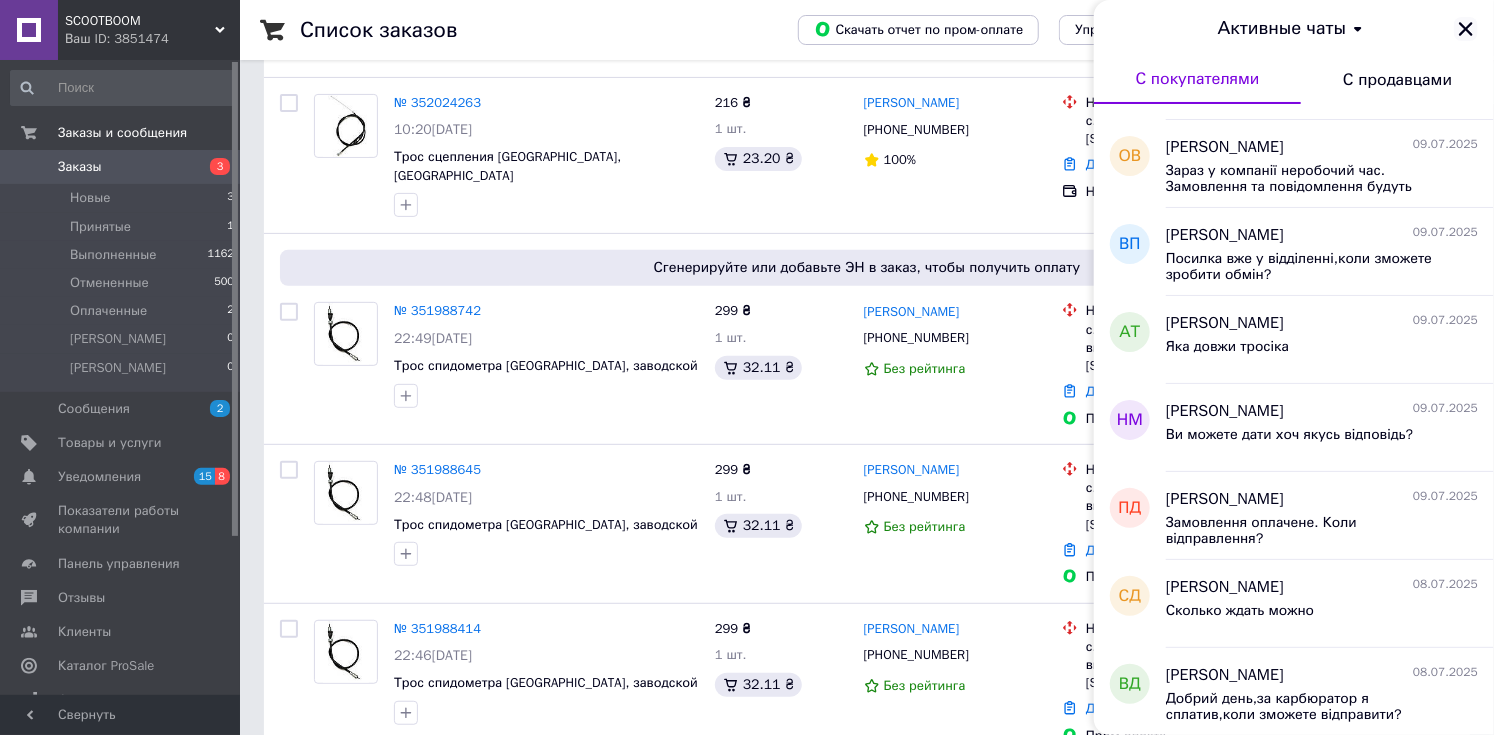 click at bounding box center [1466, 29] 